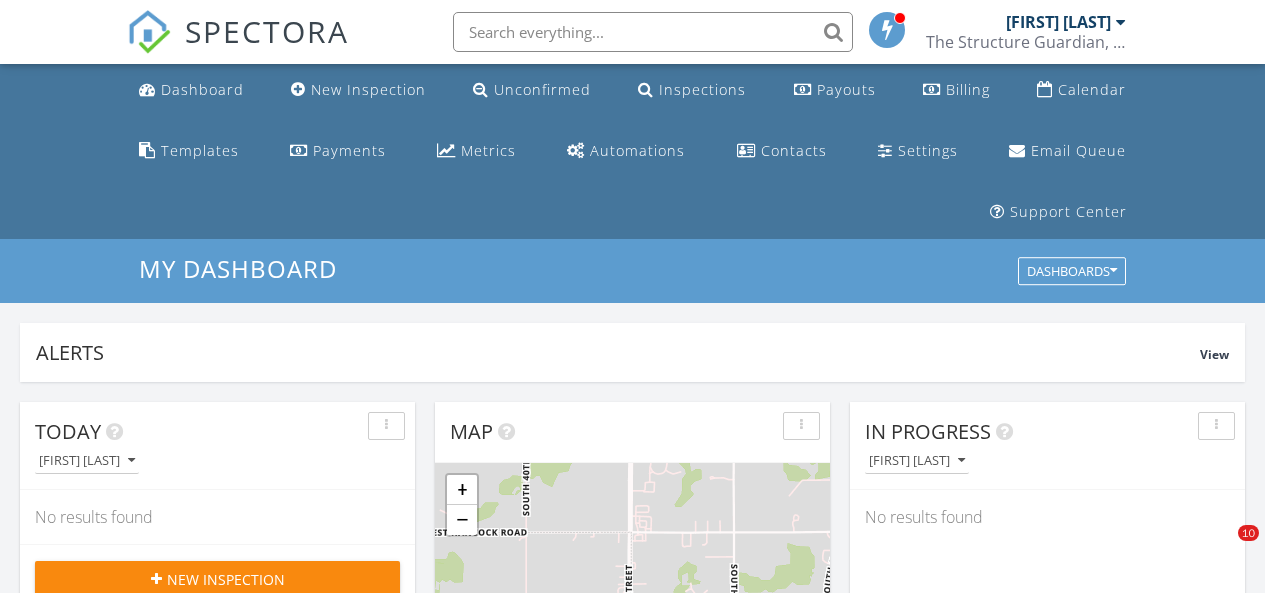 scroll, scrollTop: 1078, scrollLeft: 0, axis: vertical 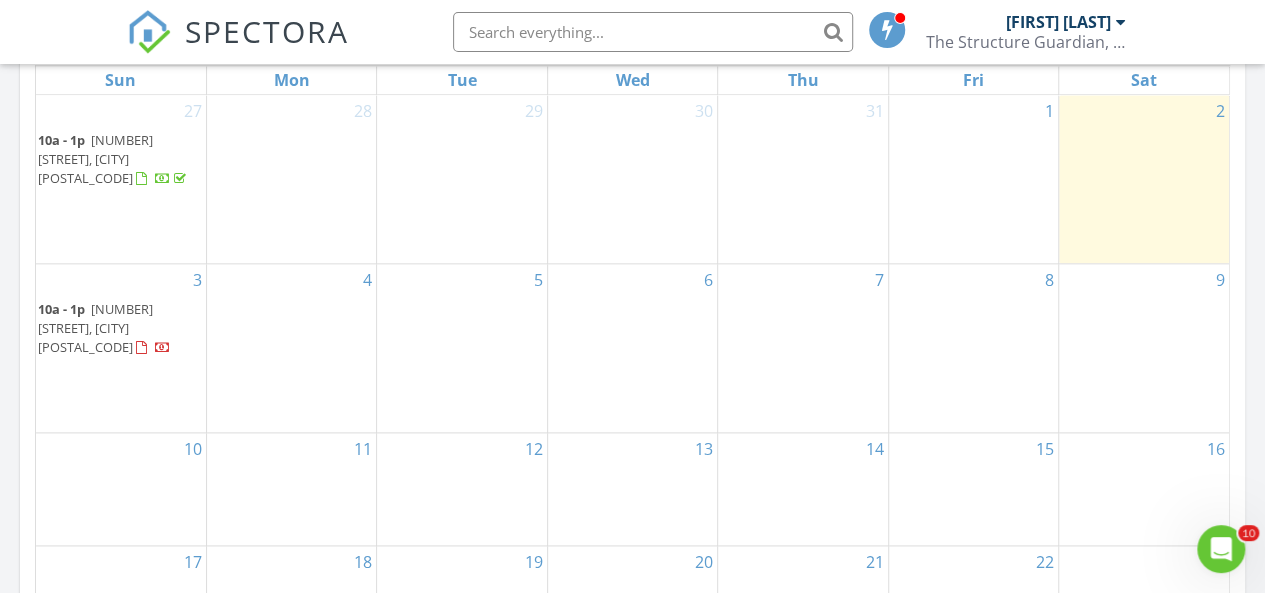 click on "4" at bounding box center (291, 348) 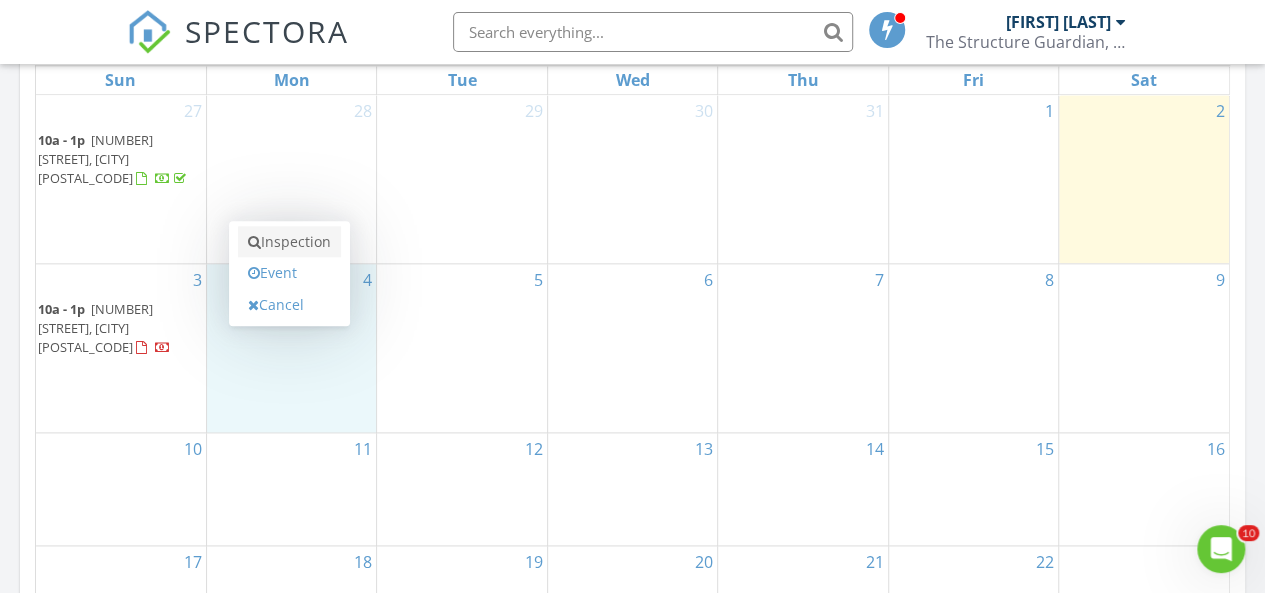 click on "Inspection" at bounding box center (289, 242) 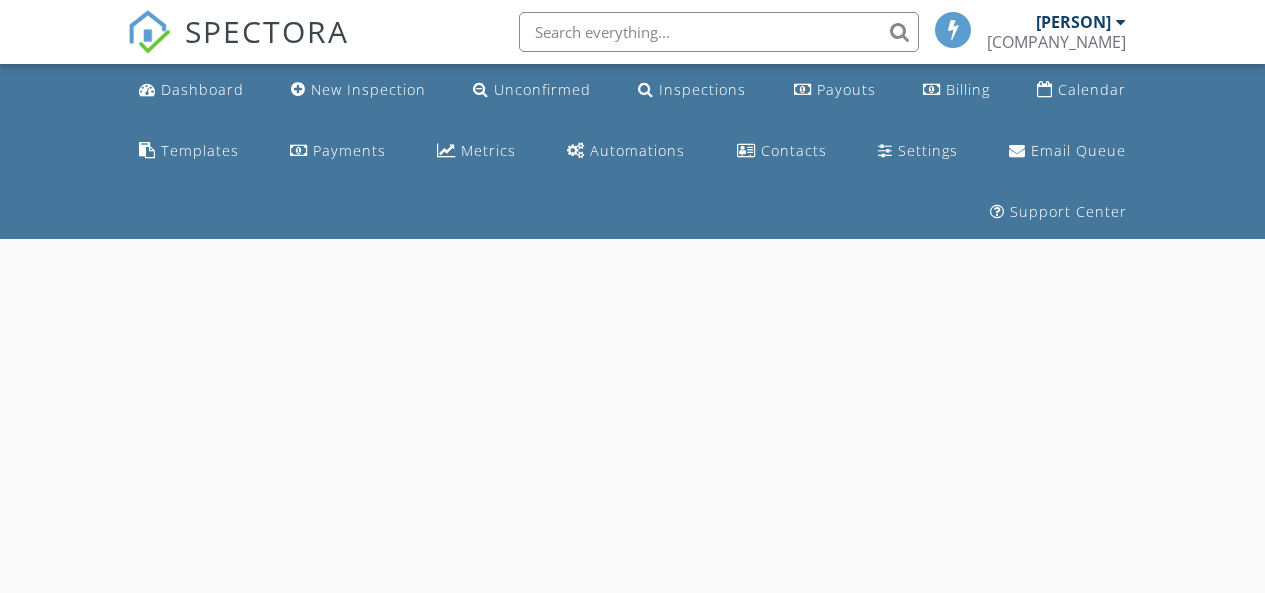 scroll, scrollTop: 0, scrollLeft: 0, axis: both 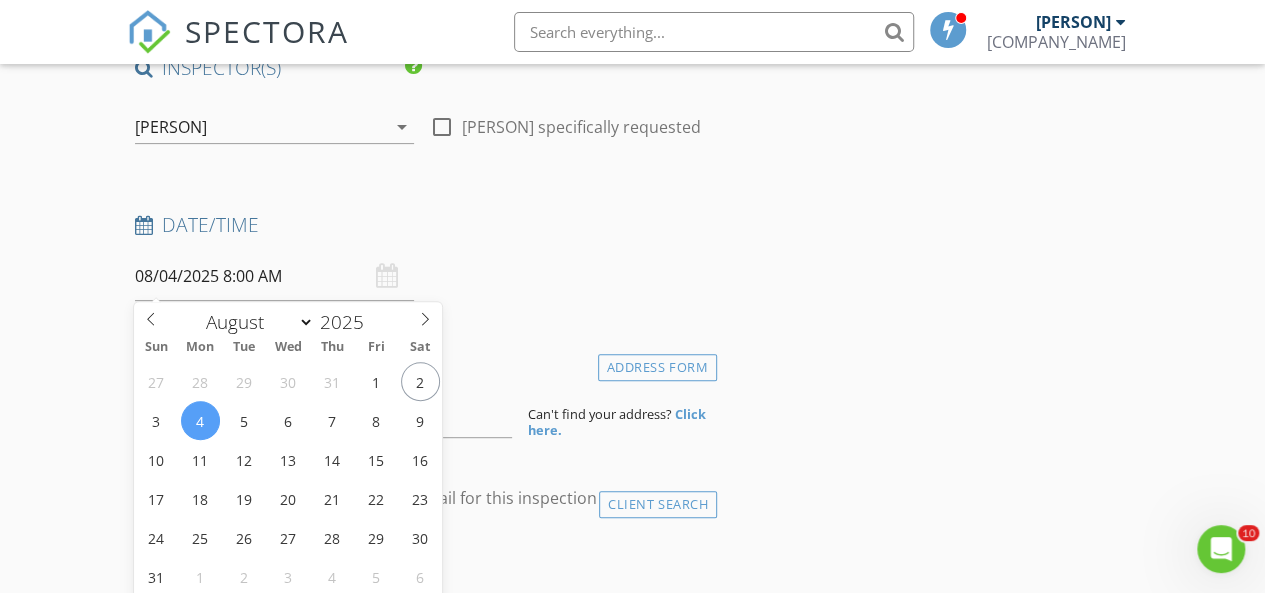 click on "08/04/2025 8:00 AM" at bounding box center (274, 276) 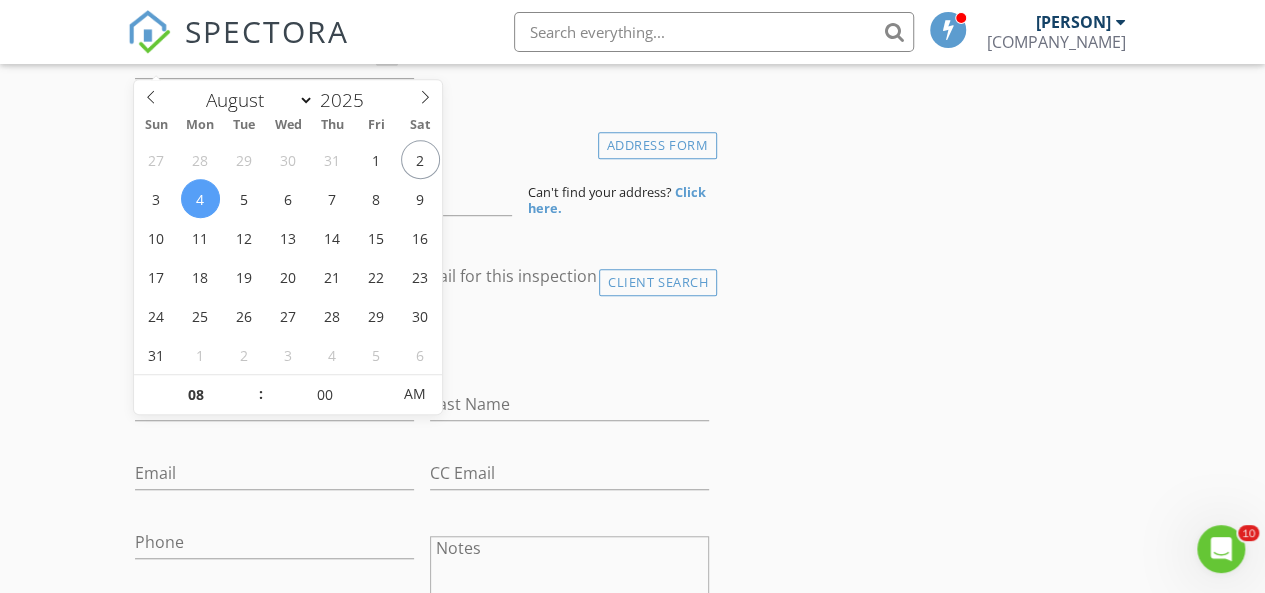 scroll, scrollTop: 600, scrollLeft: 0, axis: vertical 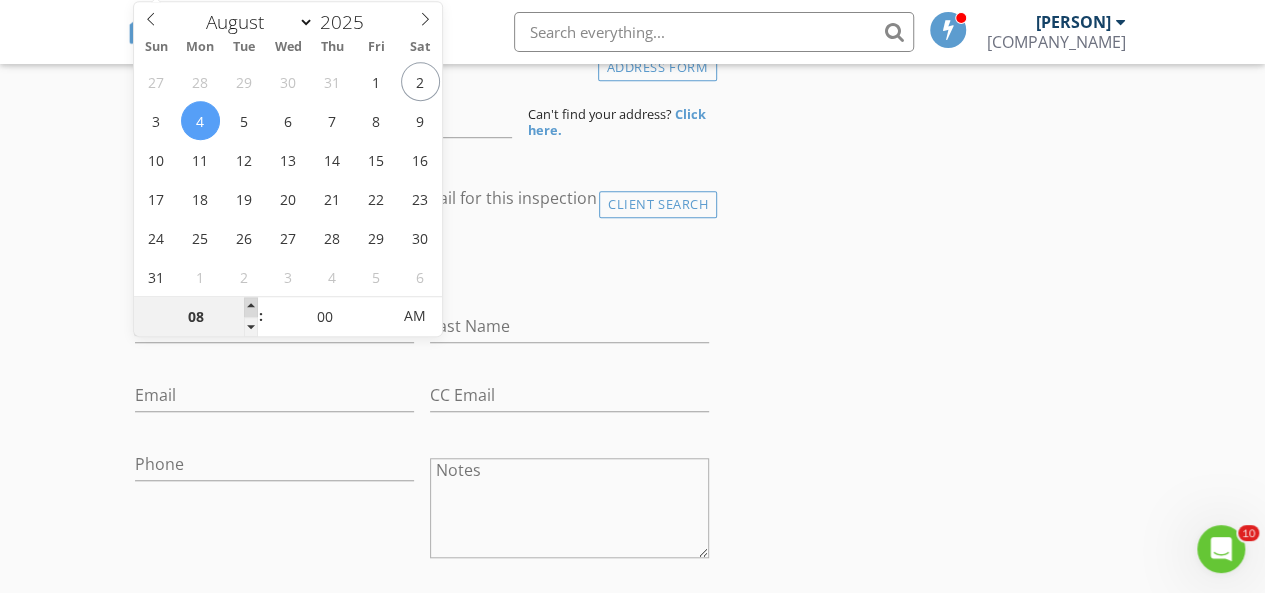 type on "09" 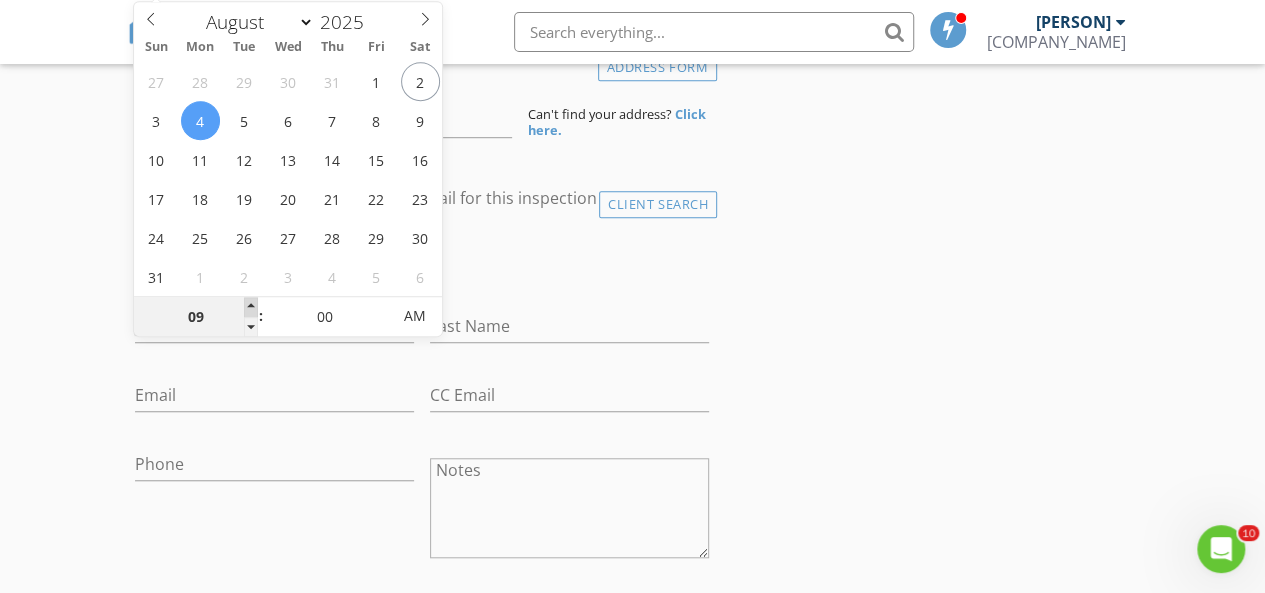 click at bounding box center (251, 307) 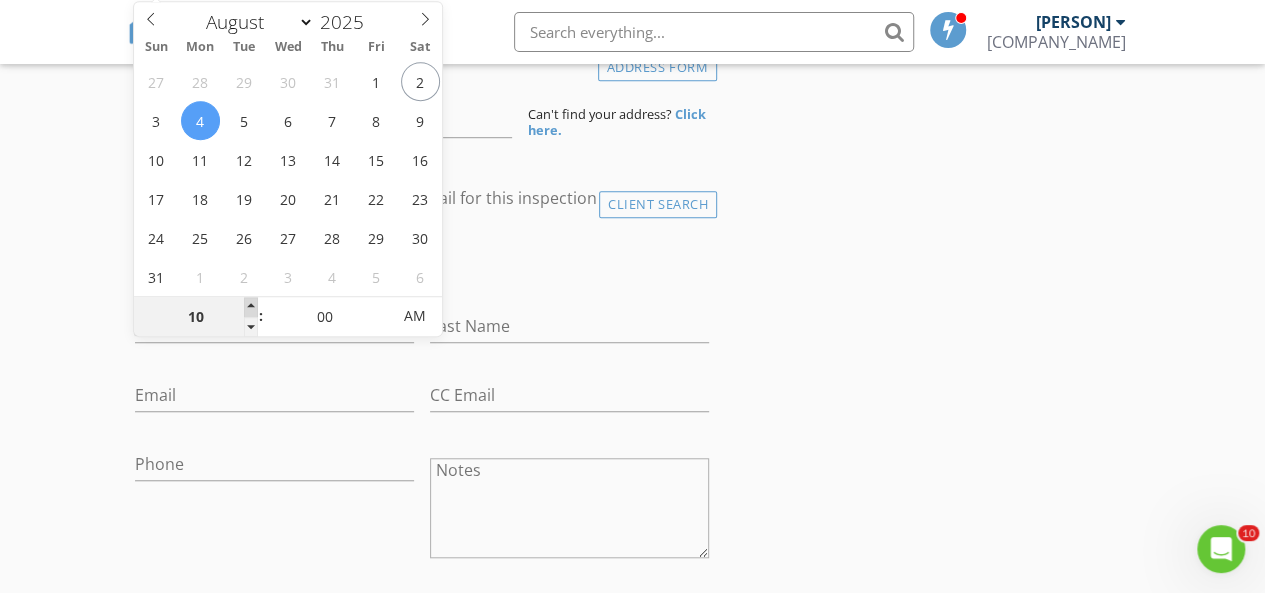 click at bounding box center (251, 307) 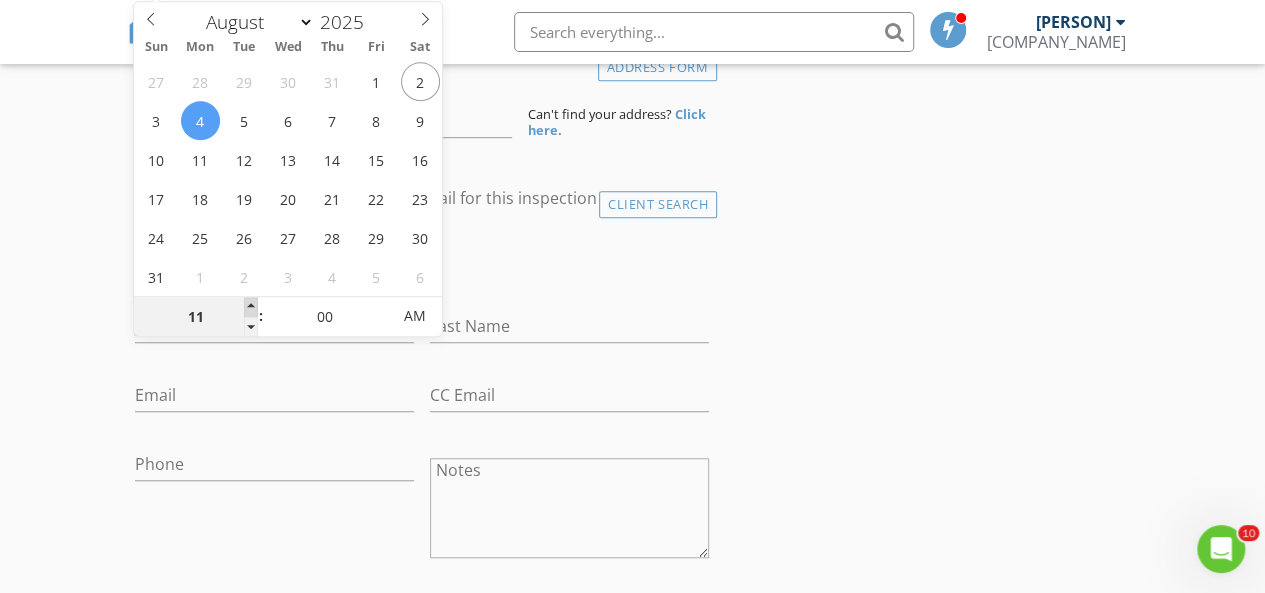 click at bounding box center (251, 307) 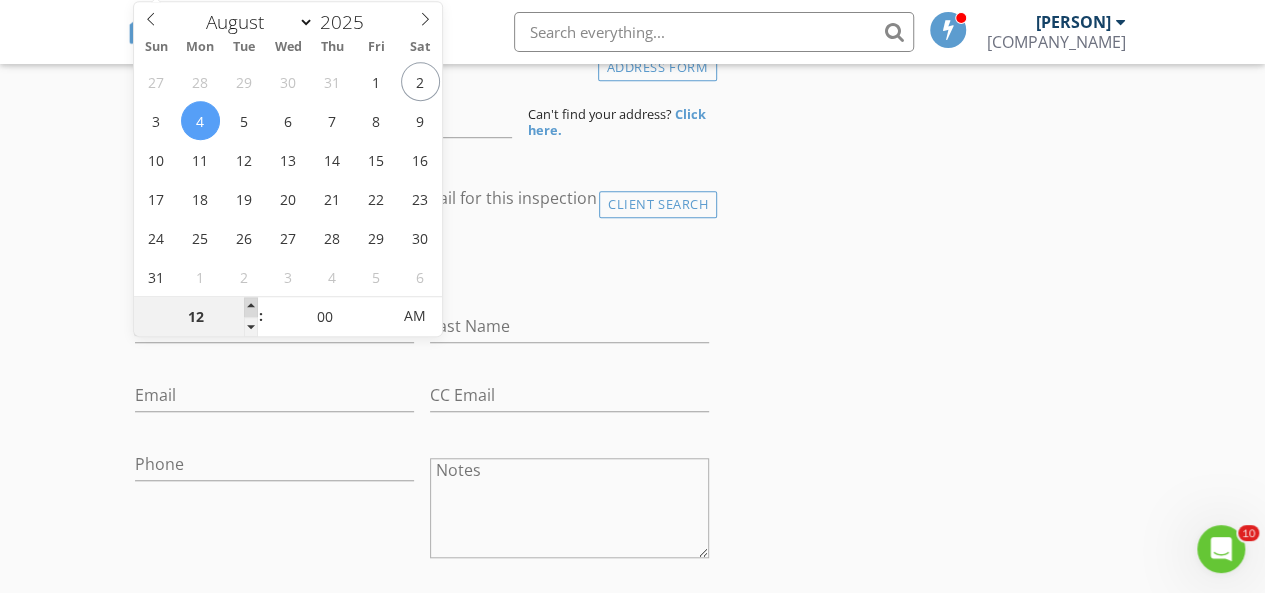 click at bounding box center [251, 307] 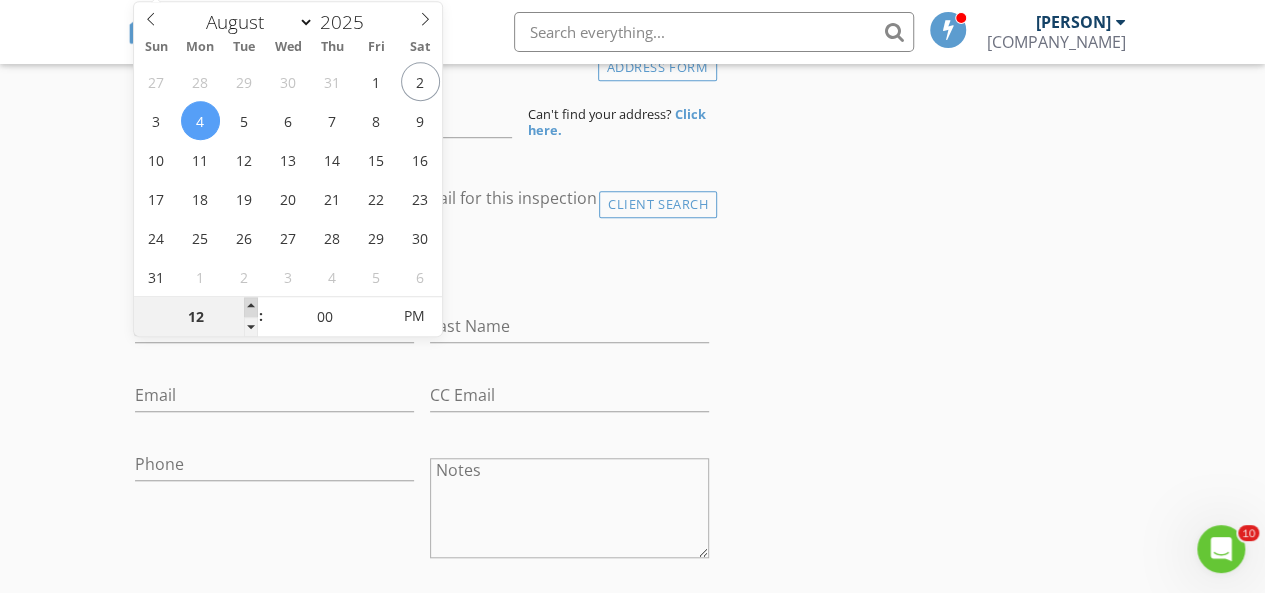 type on "01" 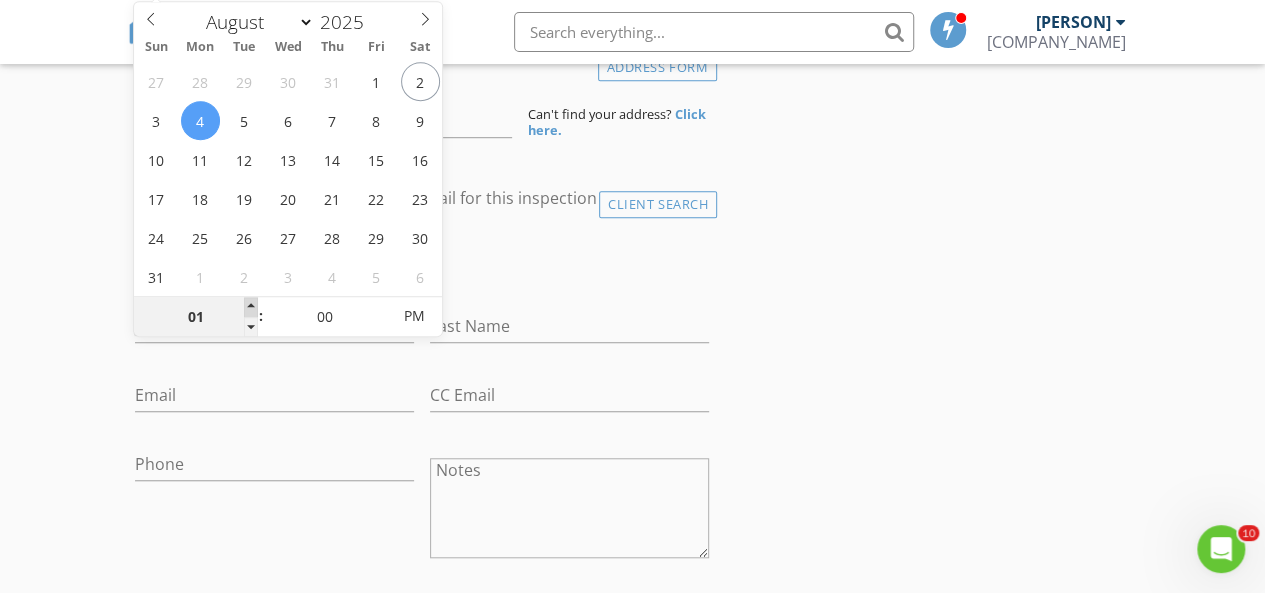 click at bounding box center (251, 307) 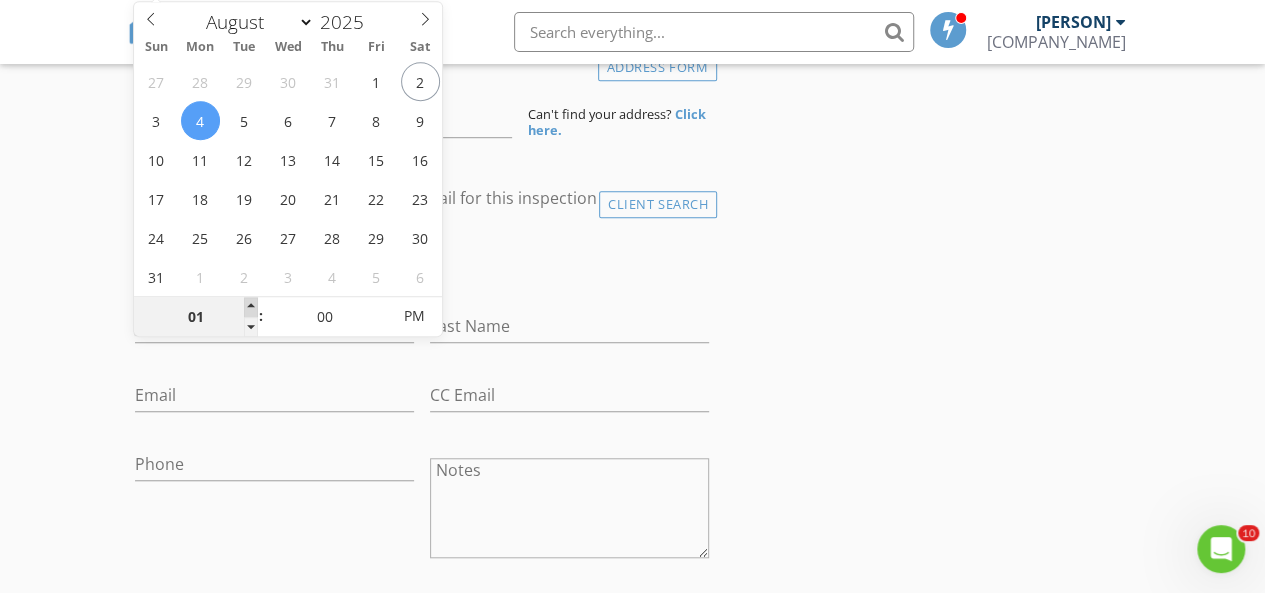 type on "02" 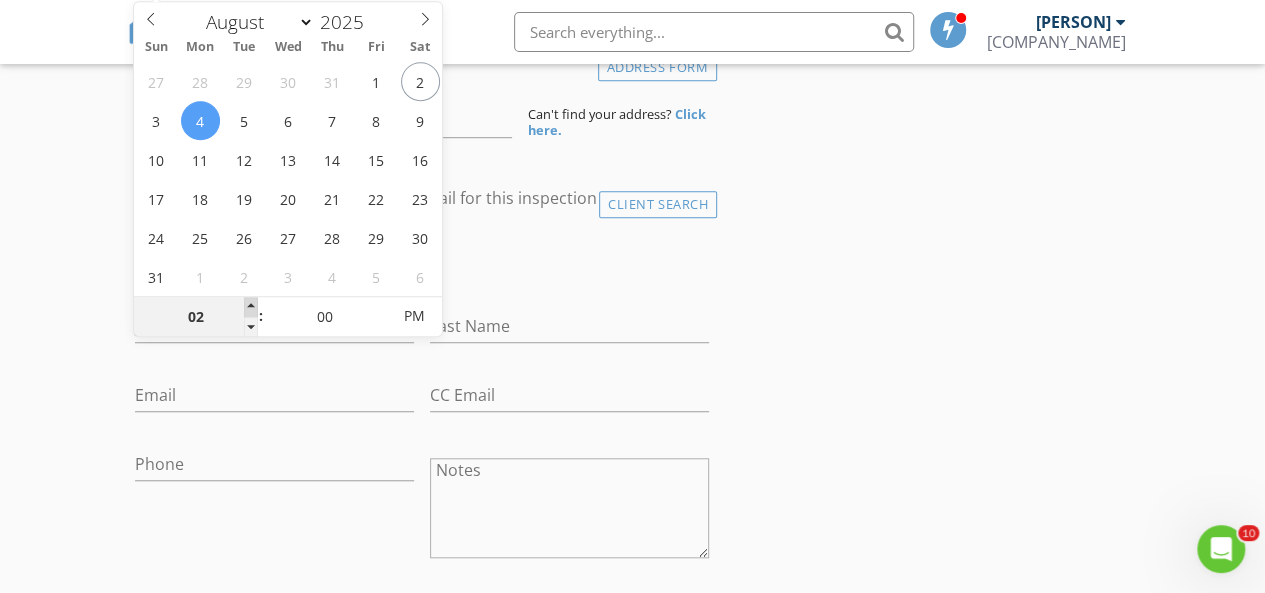 click at bounding box center [251, 307] 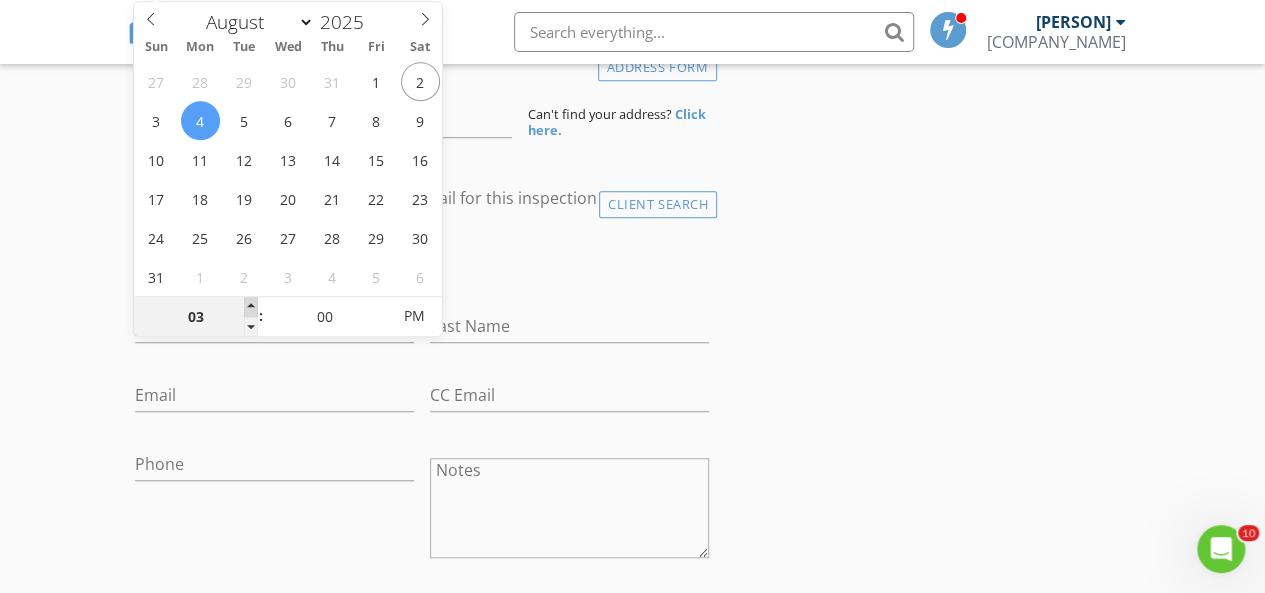 click at bounding box center [251, 307] 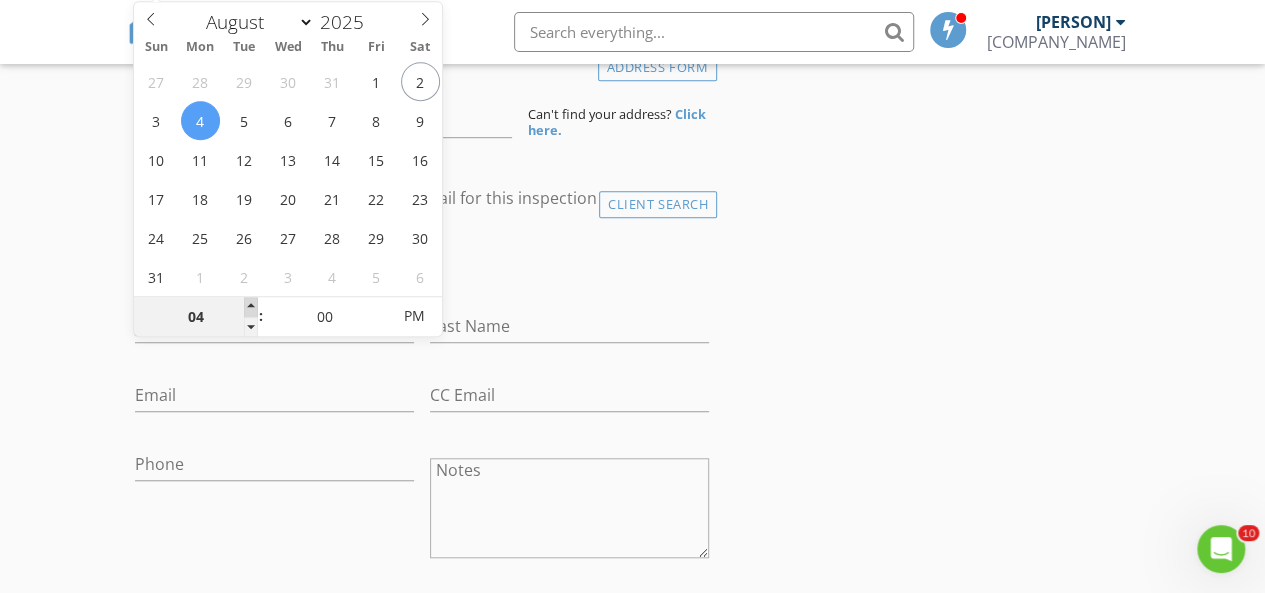 click at bounding box center (251, 307) 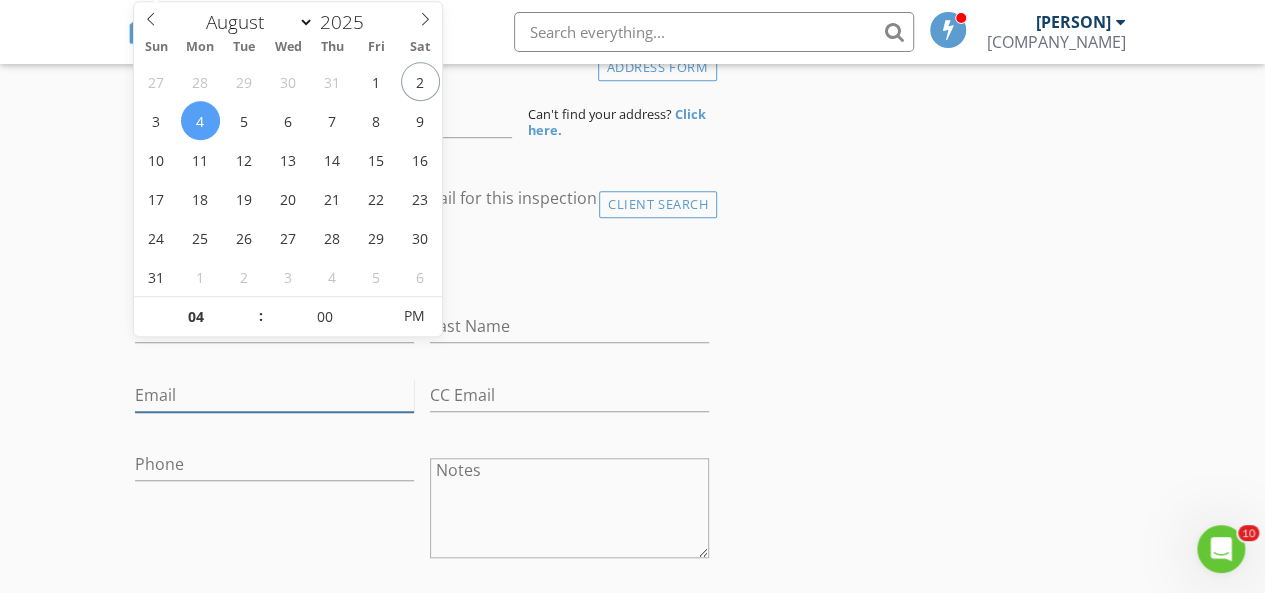 click on "Email" at bounding box center (274, 395) 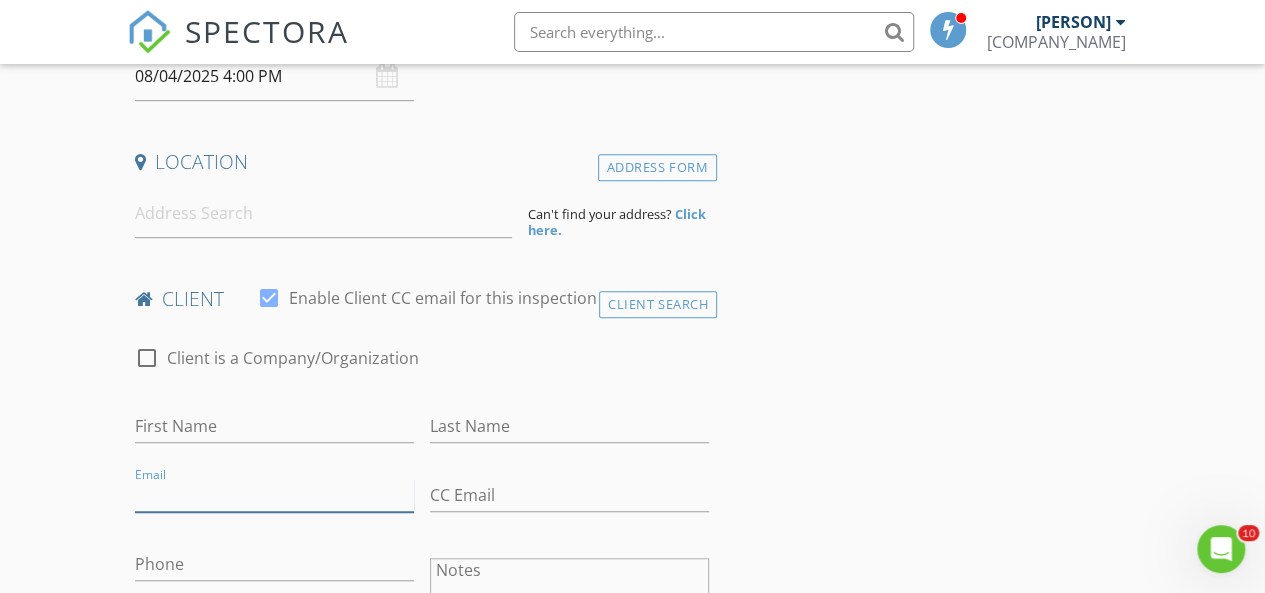 scroll, scrollTop: 400, scrollLeft: 0, axis: vertical 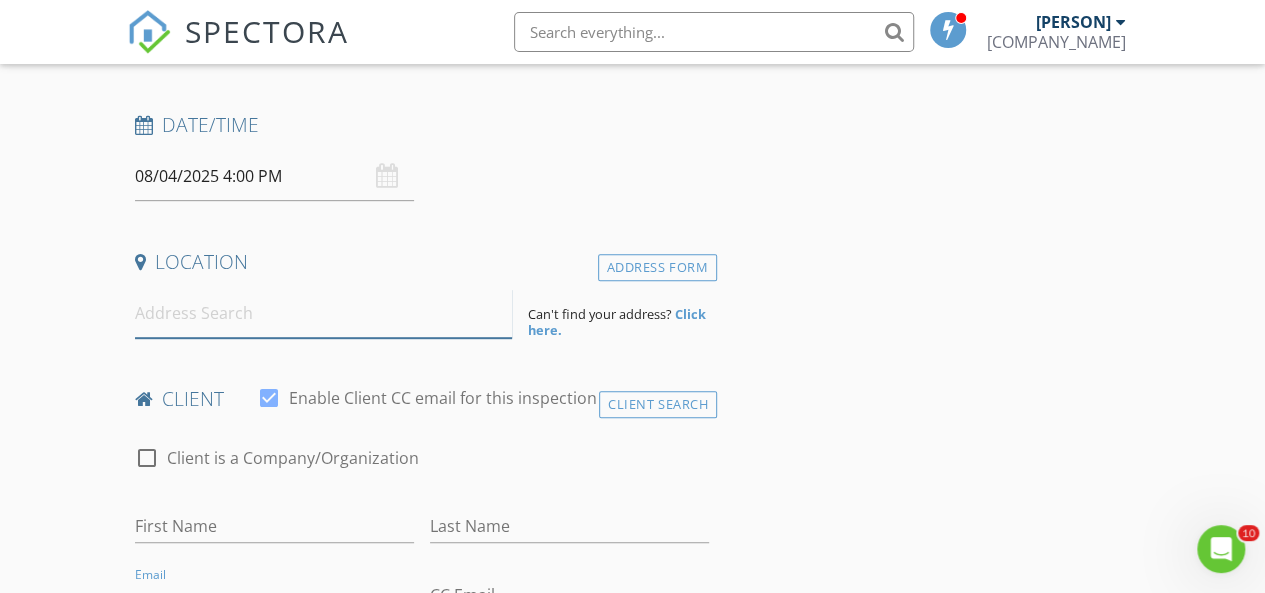 click at bounding box center (324, 313) 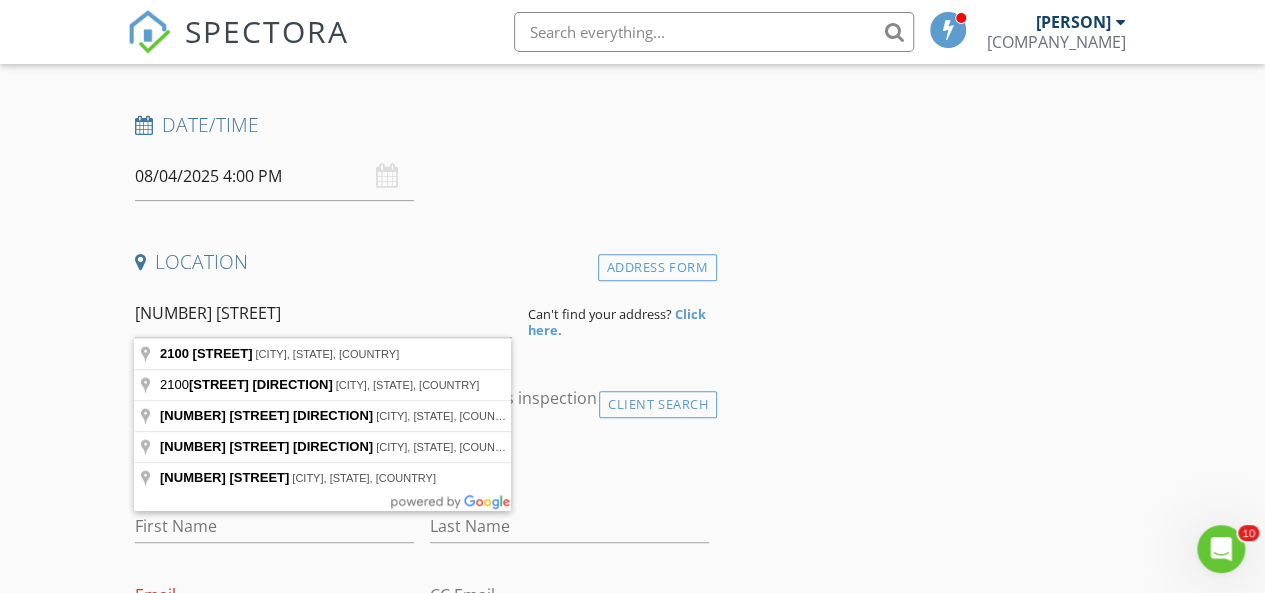 type on "2100 South 32nd Street, Muskogee, OK, USA" 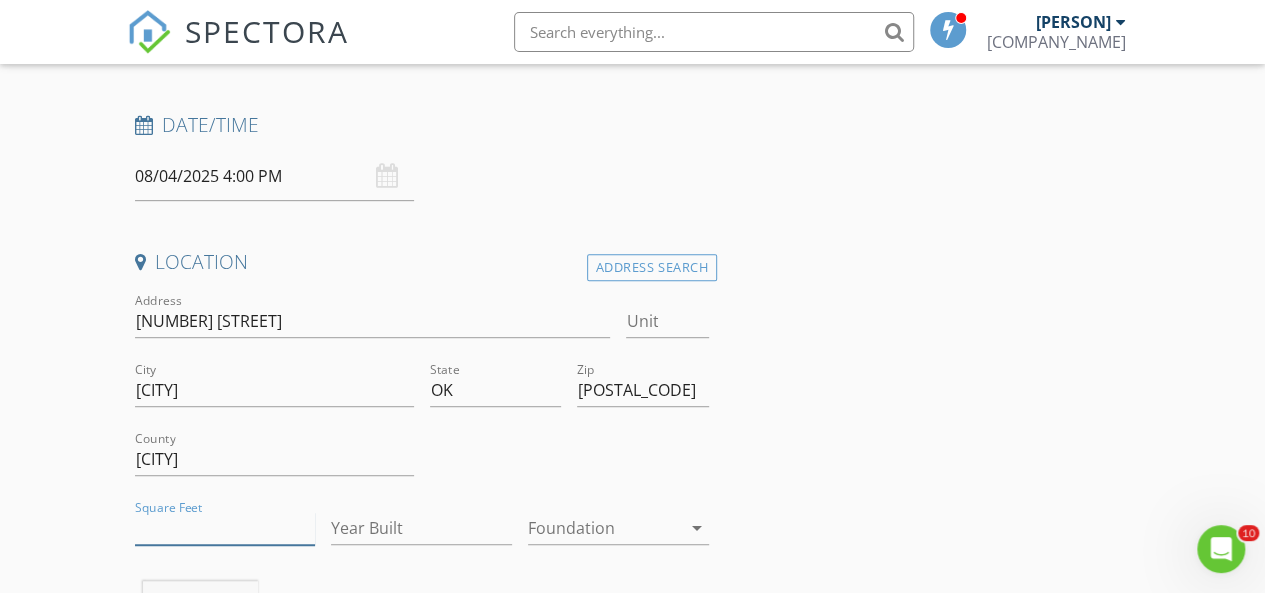 click on "Square Feet" at bounding box center (225, 528) 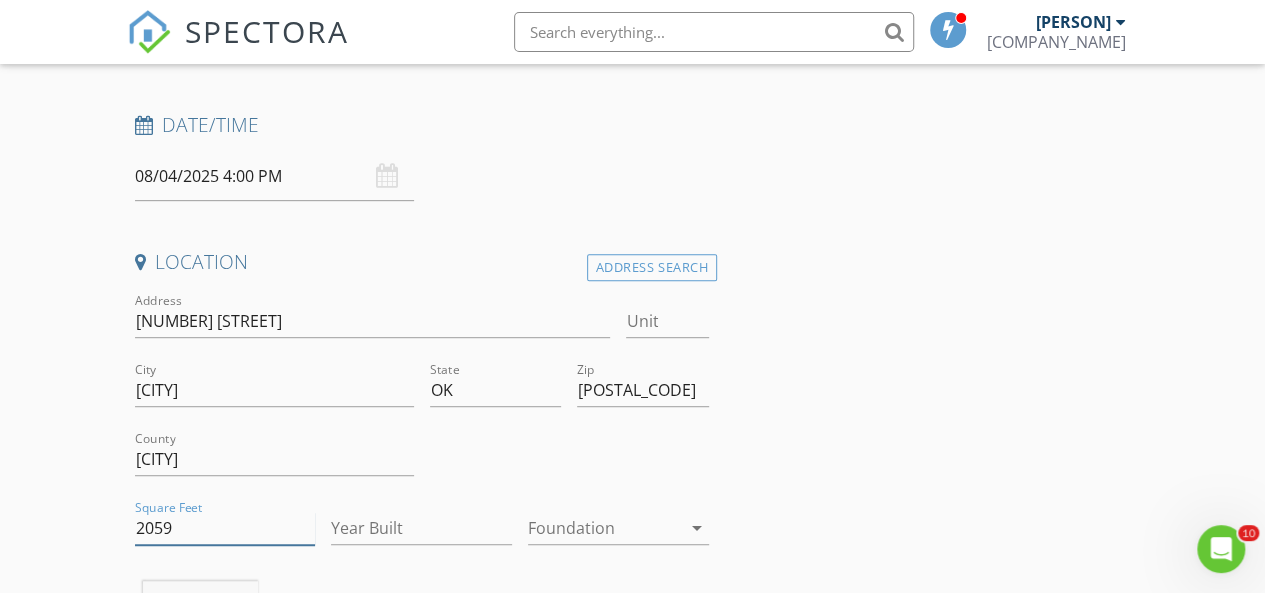 type on "2059" 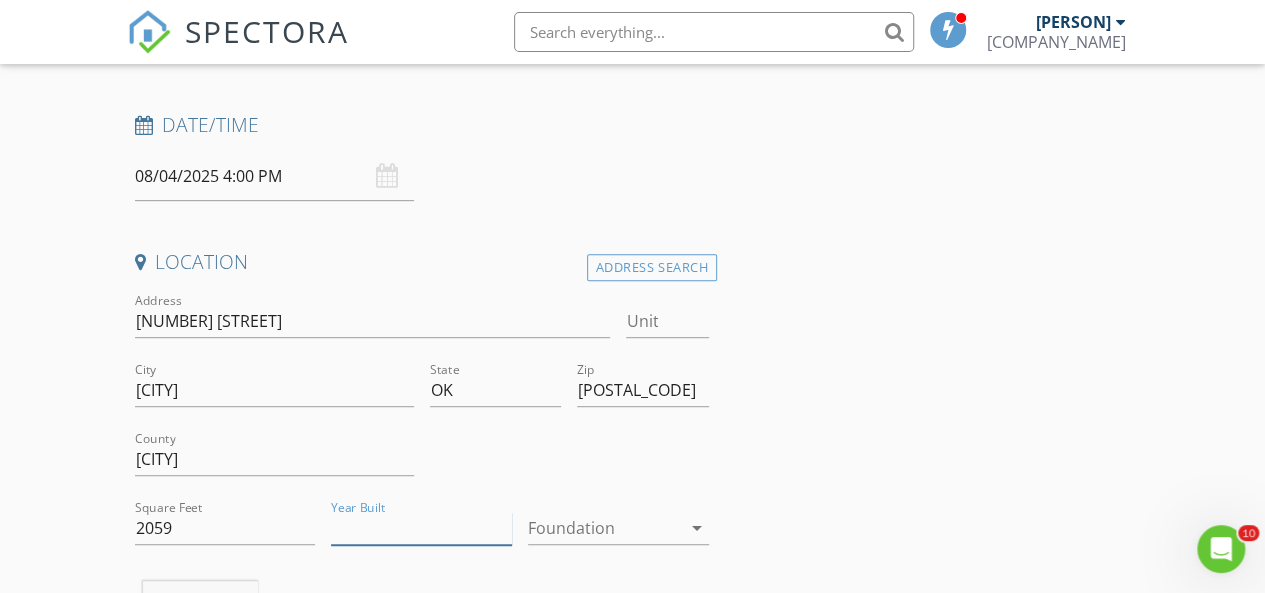 click on "Year Built" at bounding box center (421, 528) 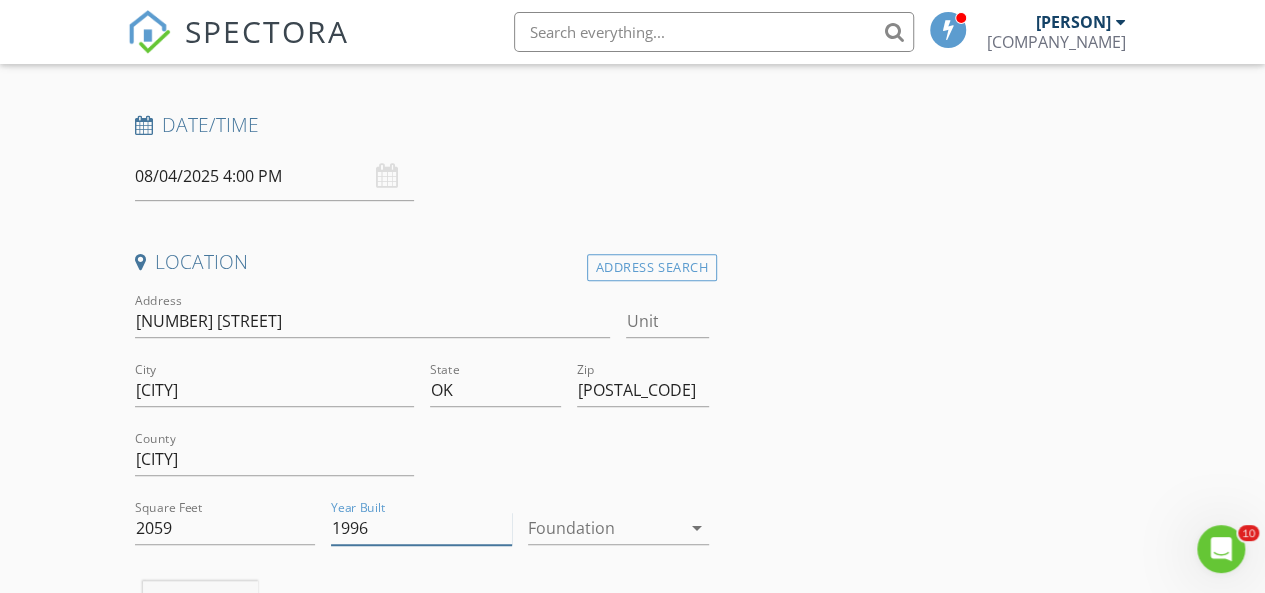 type on "1996" 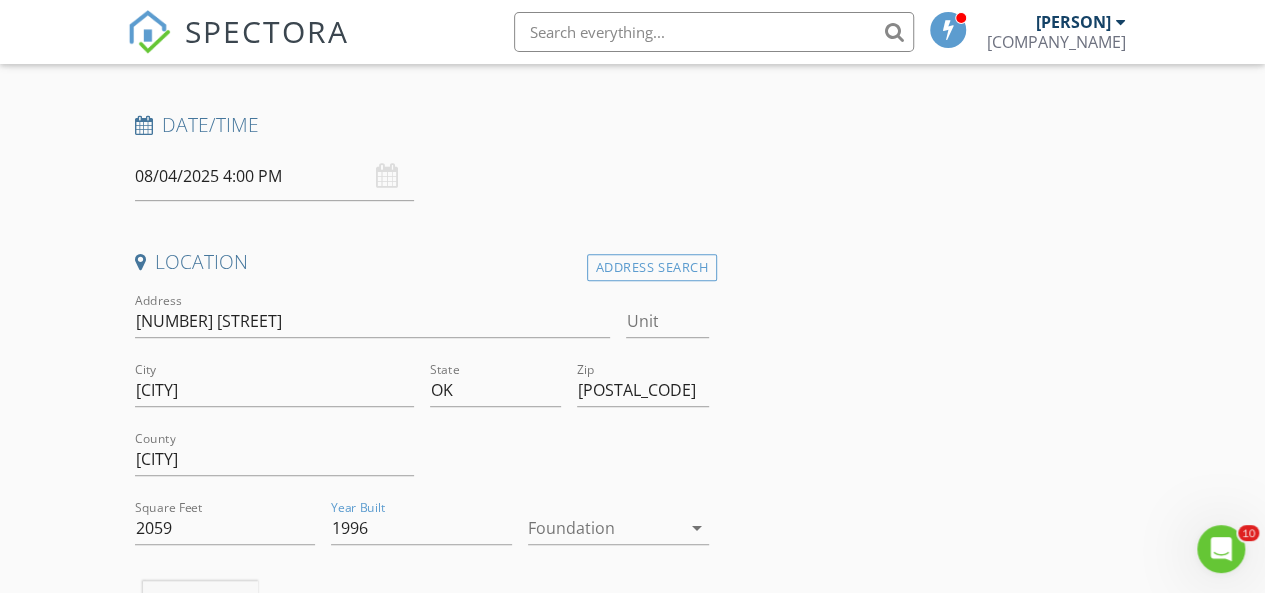 click at bounding box center [604, 528] 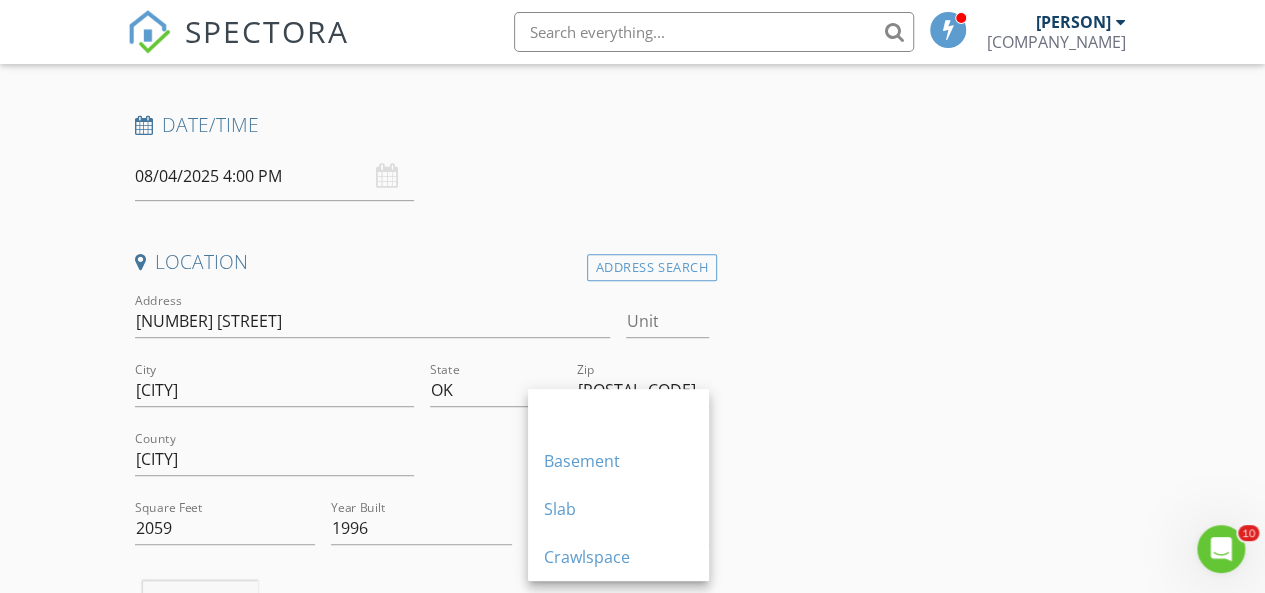 click on "Date/Time
08/04/2025 4:00 PM" at bounding box center [422, 156] 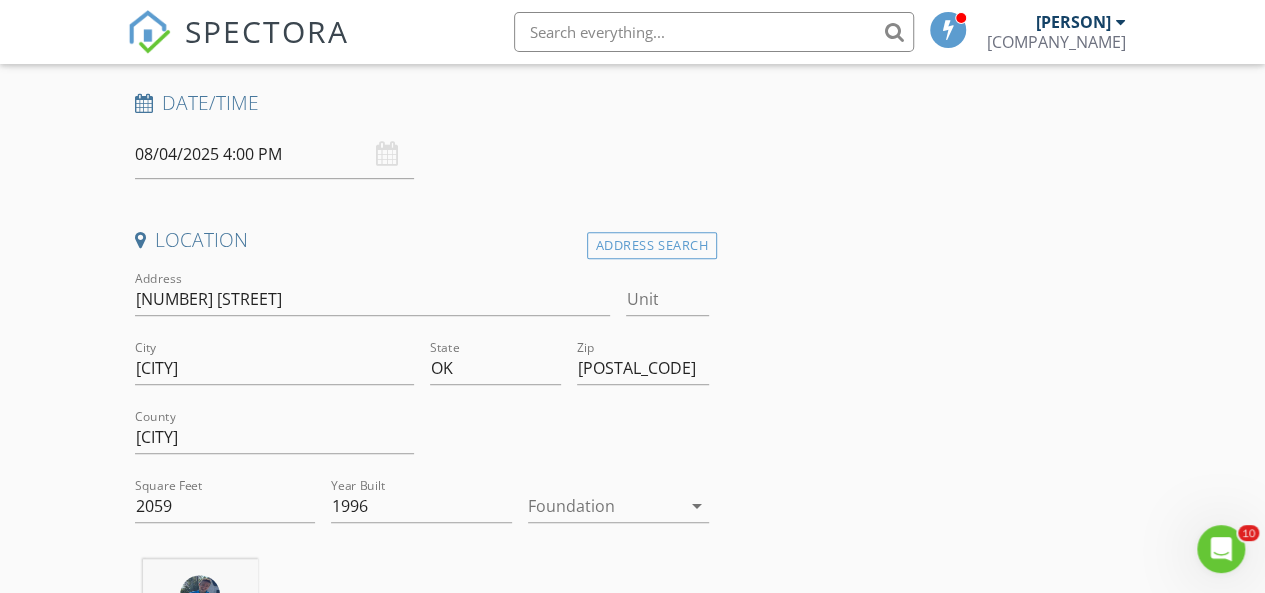 scroll, scrollTop: 500, scrollLeft: 0, axis: vertical 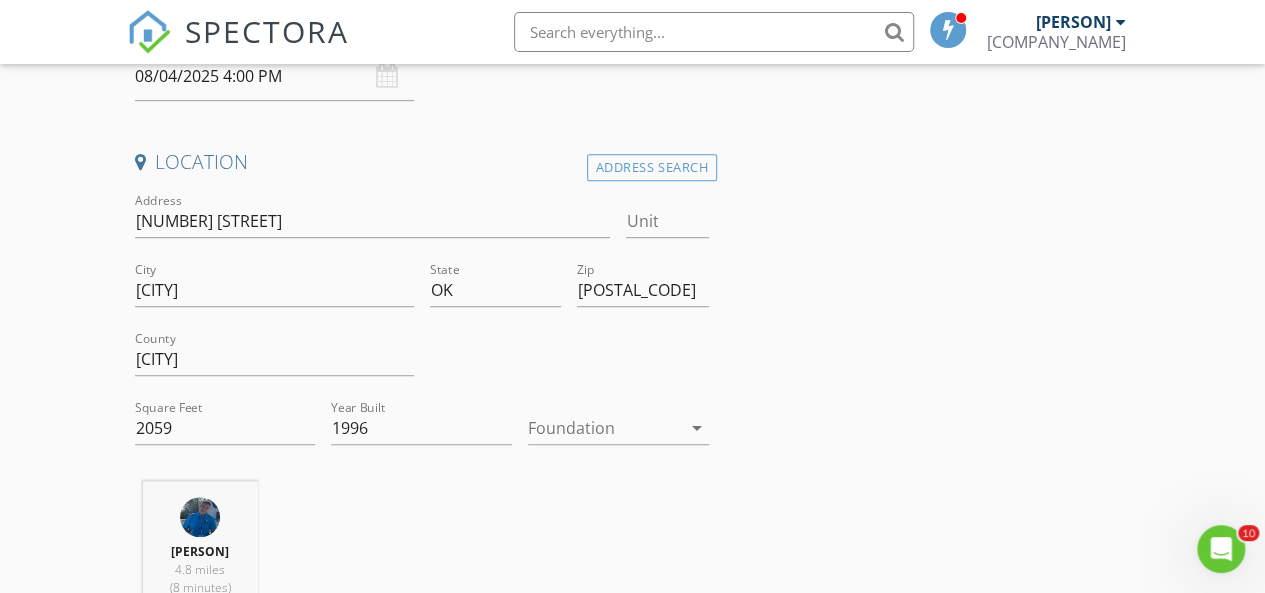 click at bounding box center (604, 428) 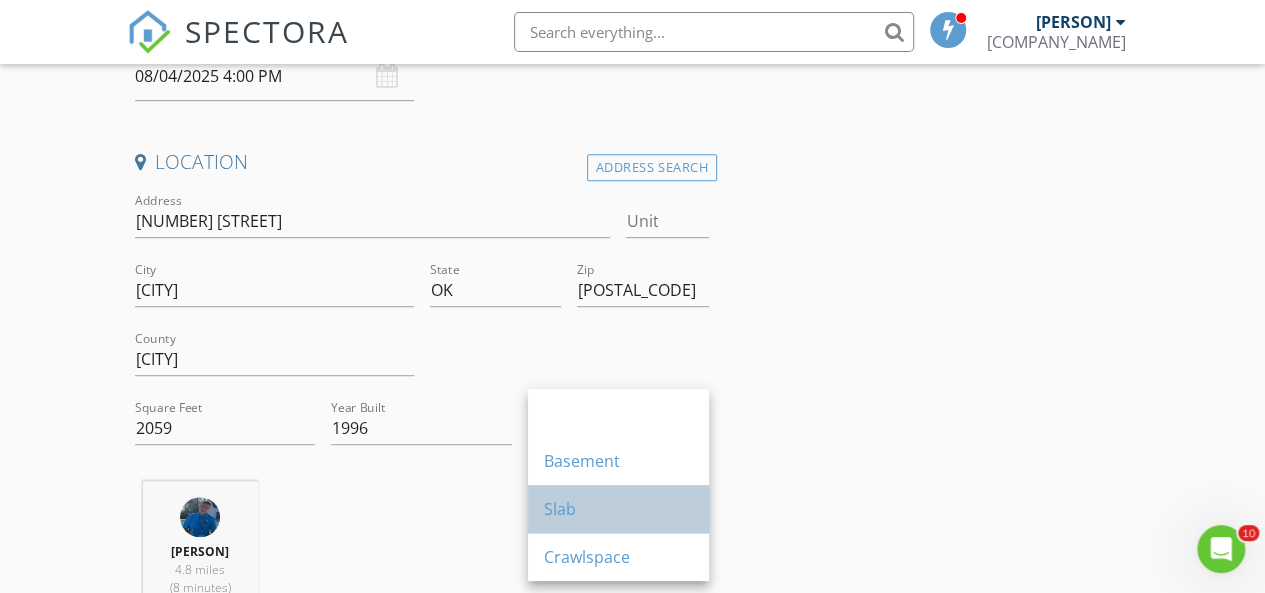 click on "Slab" at bounding box center [618, 509] 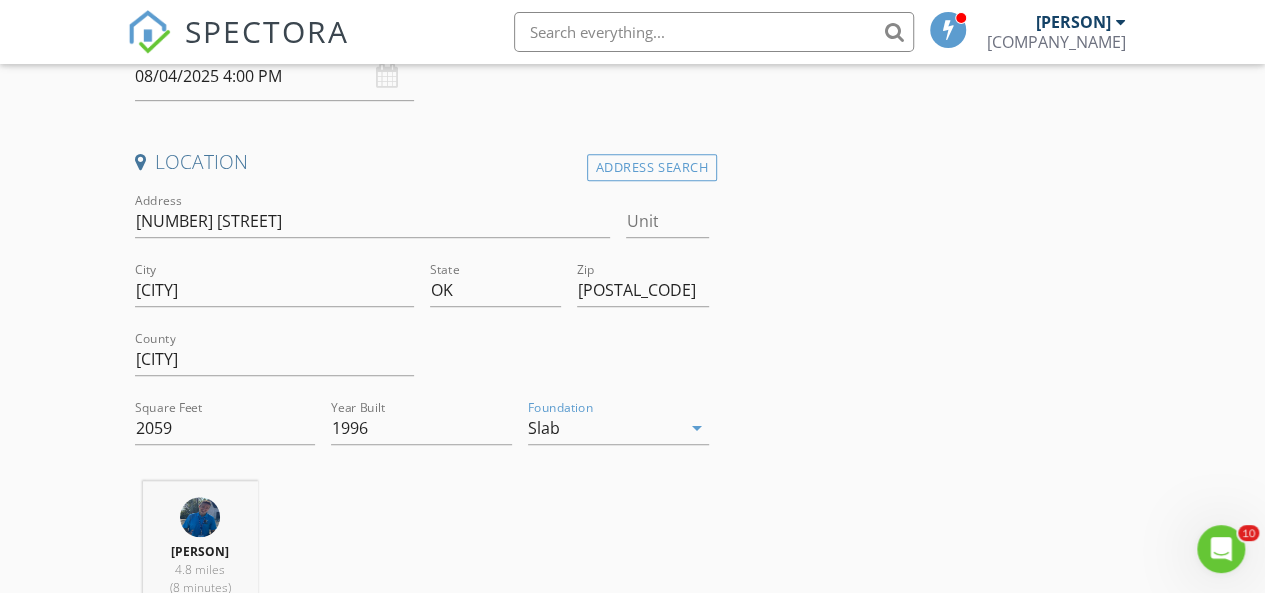 click on "Ray Roberts     4.8 miles     (8 minutes)" at bounding box center (422, 564) 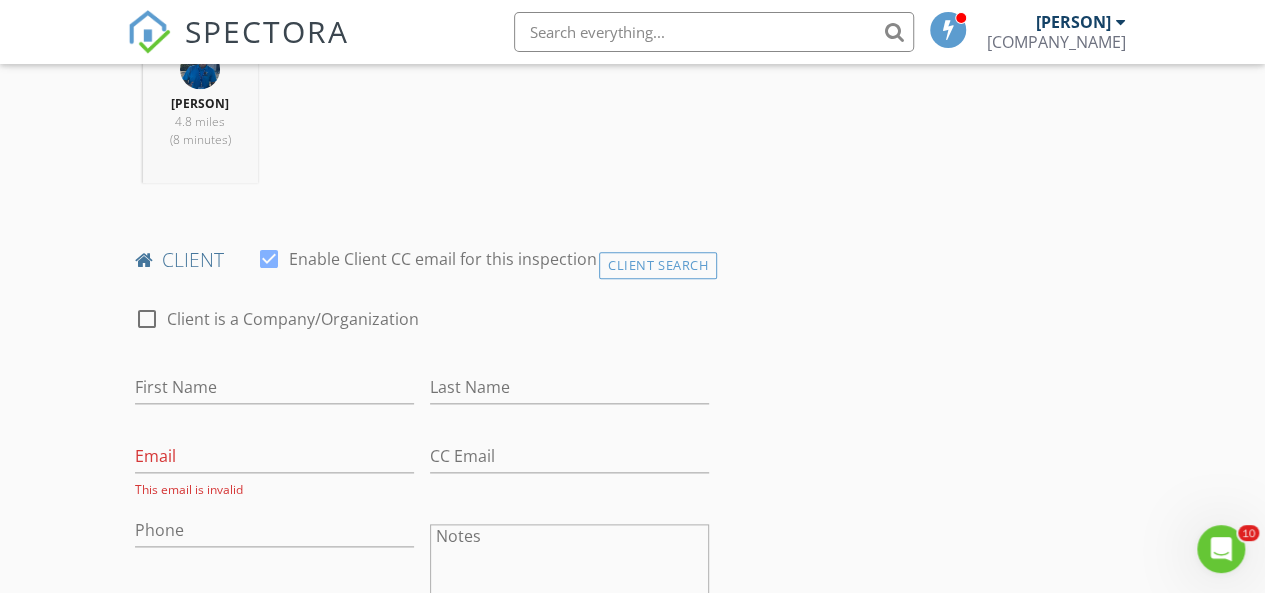scroll, scrollTop: 1000, scrollLeft: 0, axis: vertical 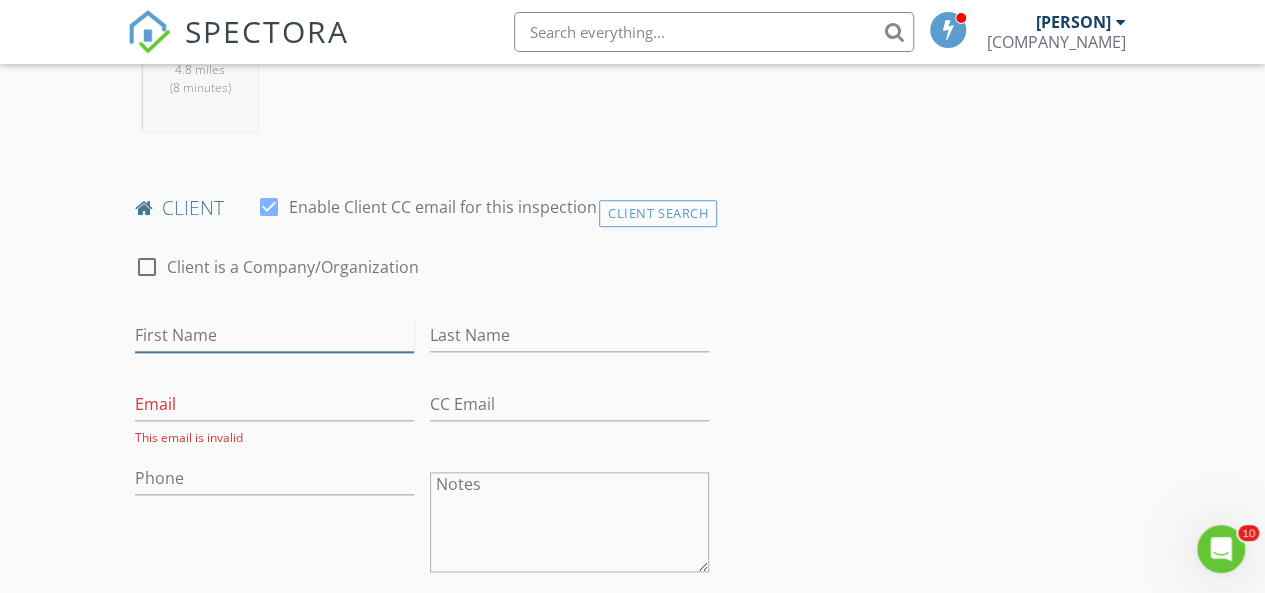 click on "First Name" at bounding box center (274, 335) 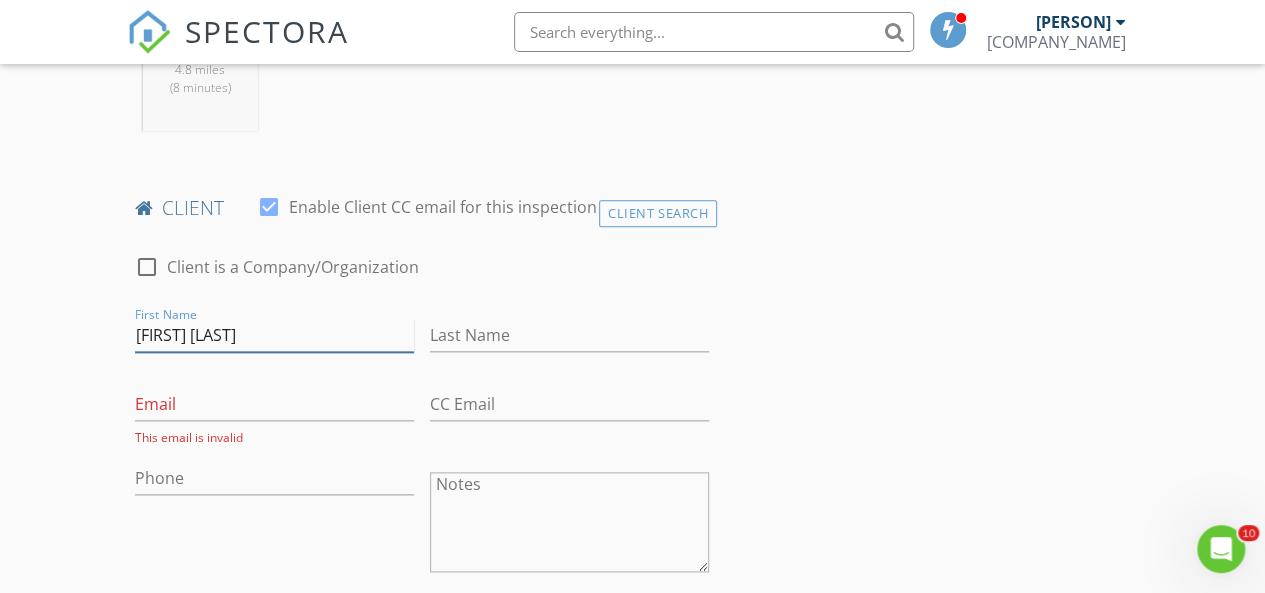 type on "Katherine Sue" 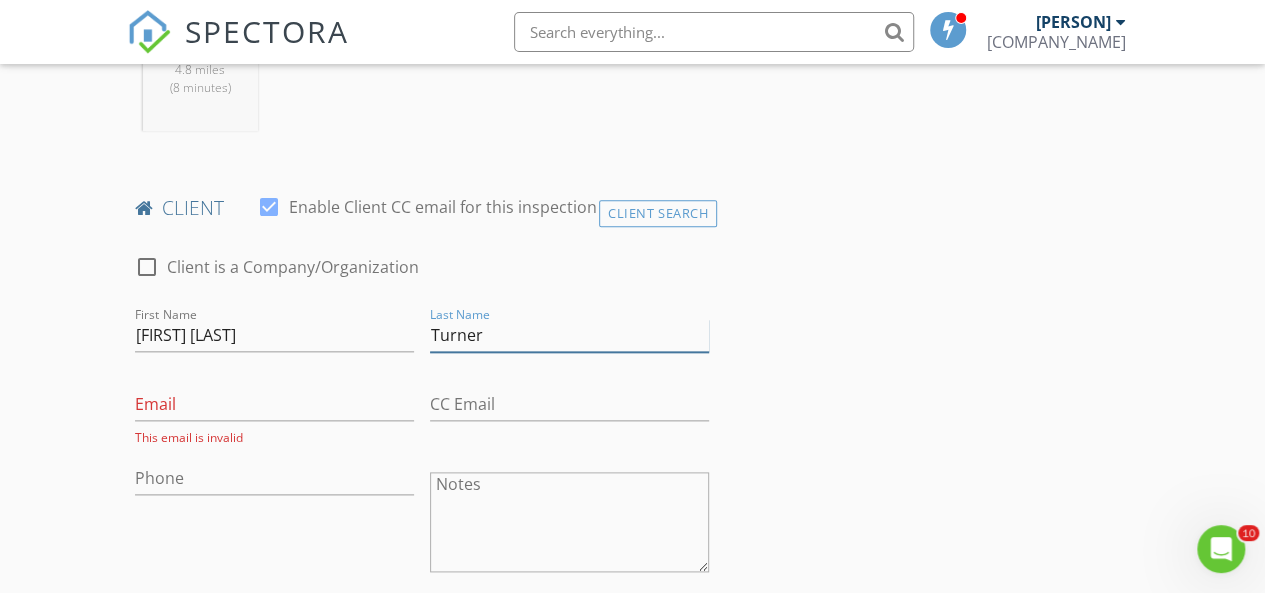 type on "Turner" 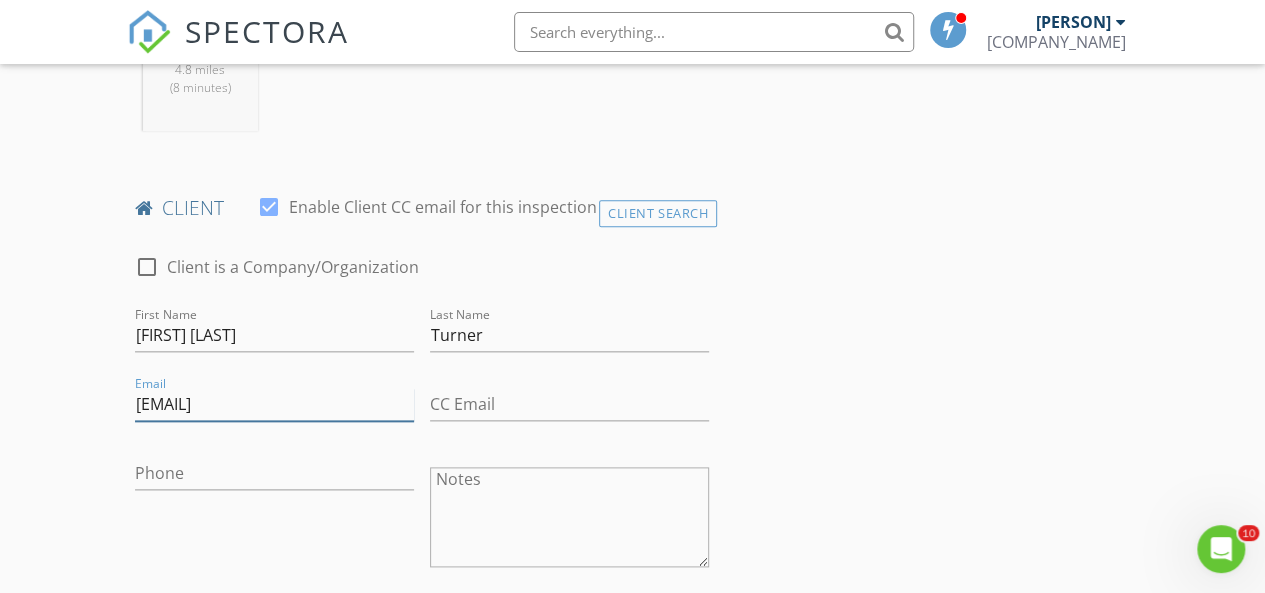 type on "jacksnana2001@yahoo.com" 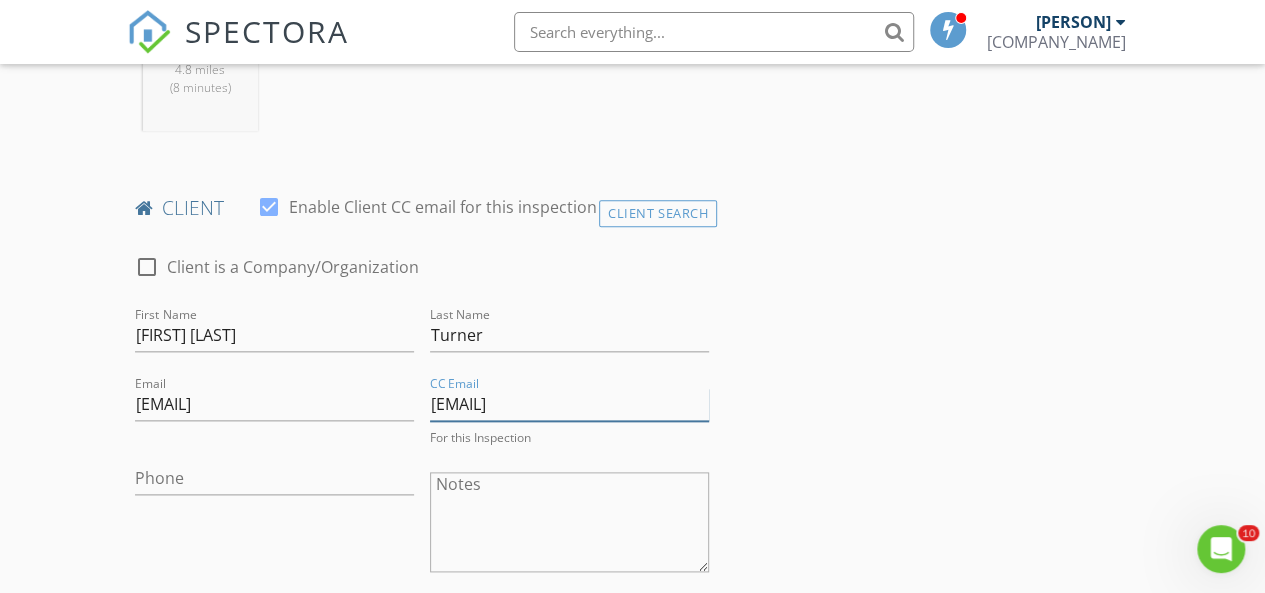 type on "thestructureguardian@gmail.com" 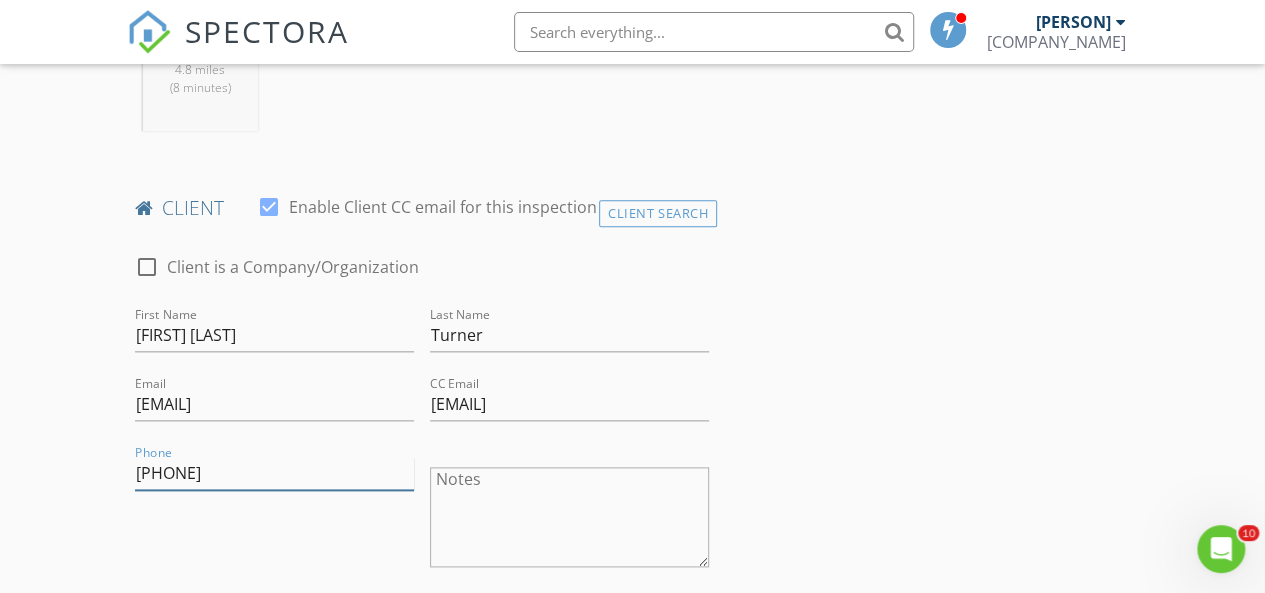 type on "918-453-7214" 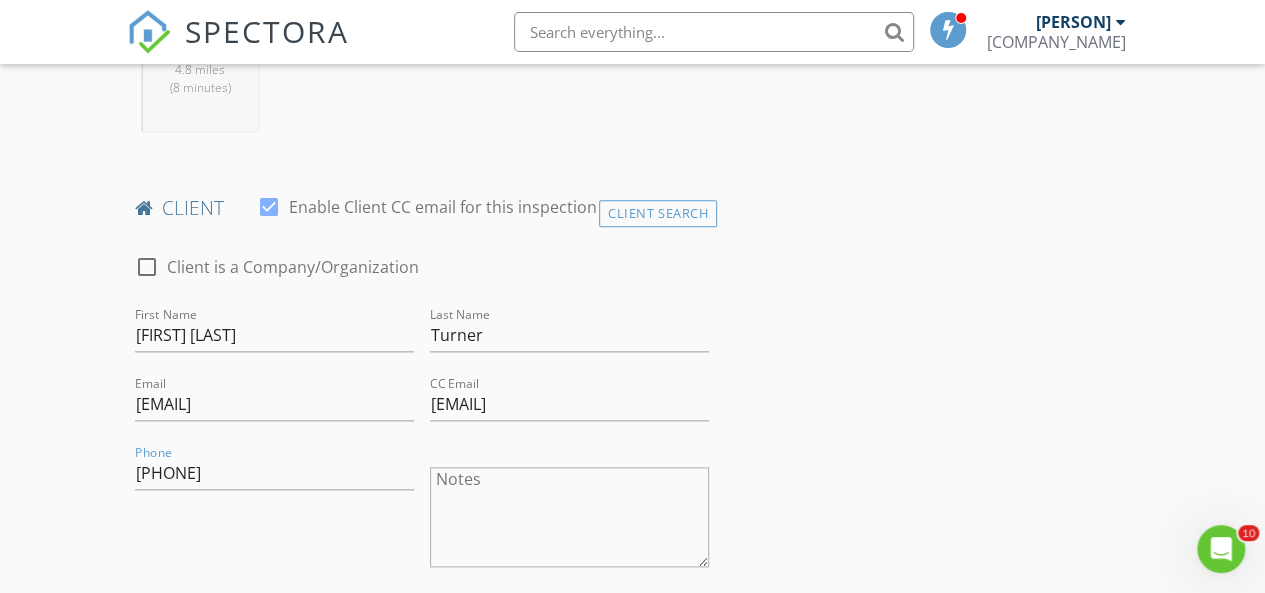 click on "Phone 918-453-7214" at bounding box center [274, 519] 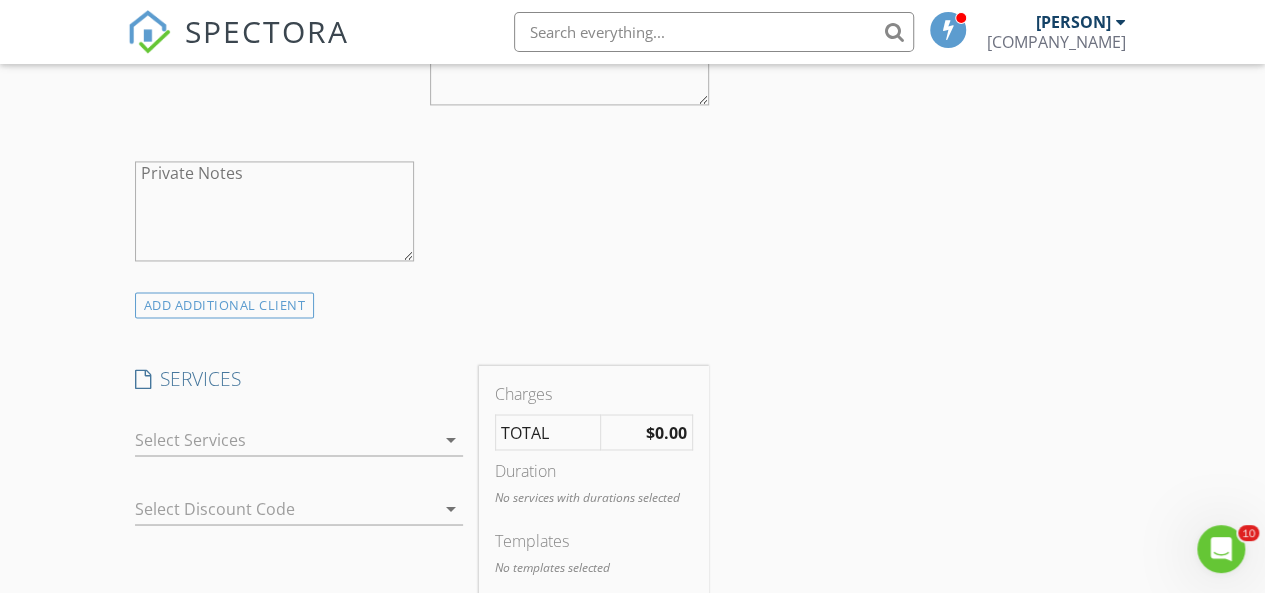 scroll, scrollTop: 1500, scrollLeft: 0, axis: vertical 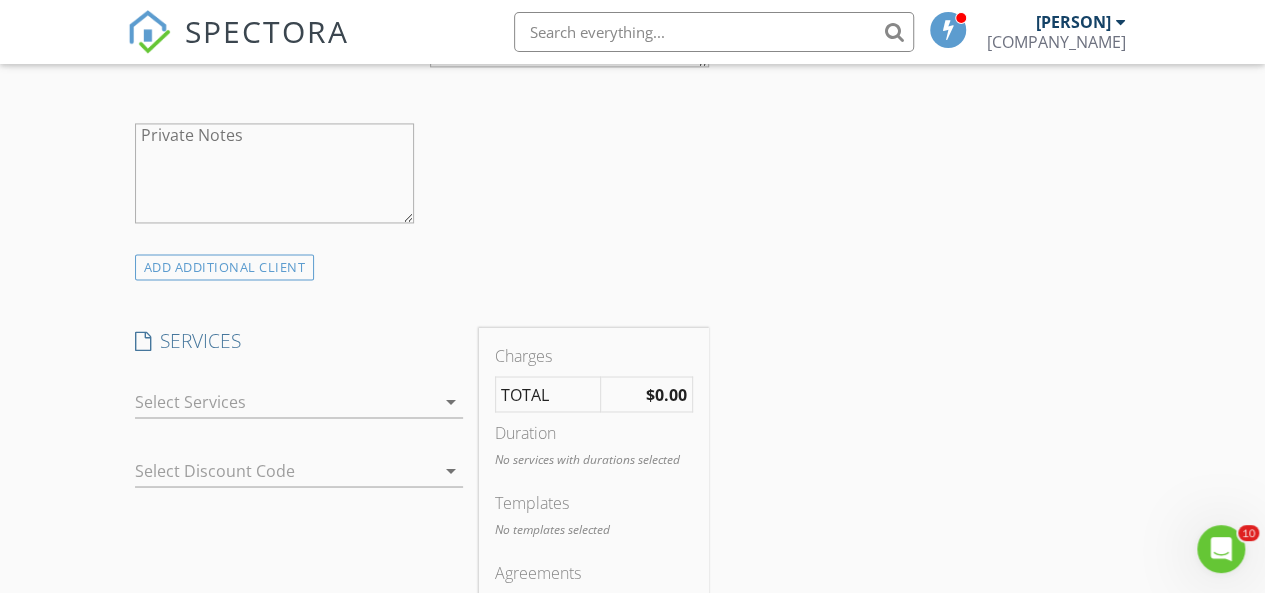click at bounding box center [285, 401] 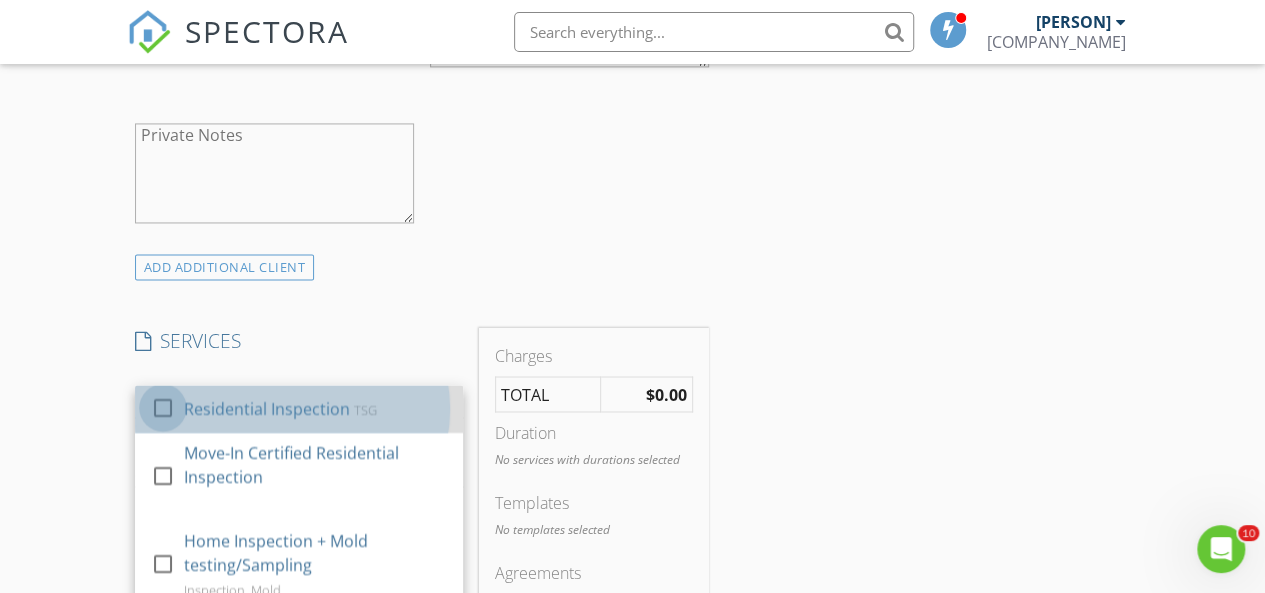 click at bounding box center [163, 407] 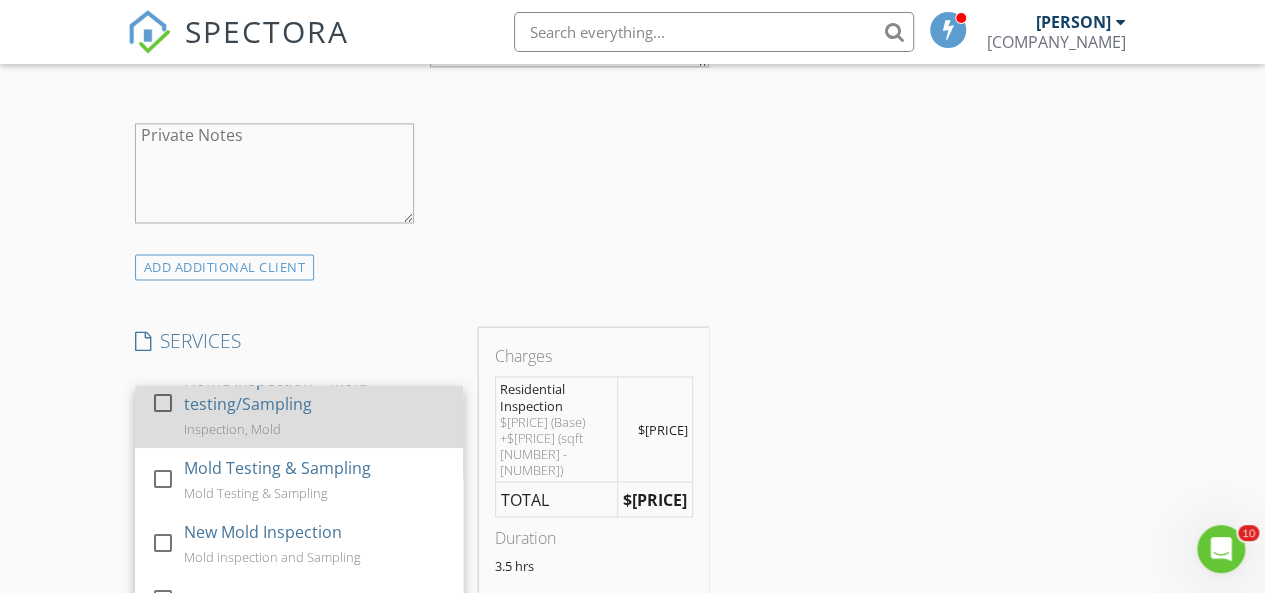 scroll, scrollTop: 200, scrollLeft: 0, axis: vertical 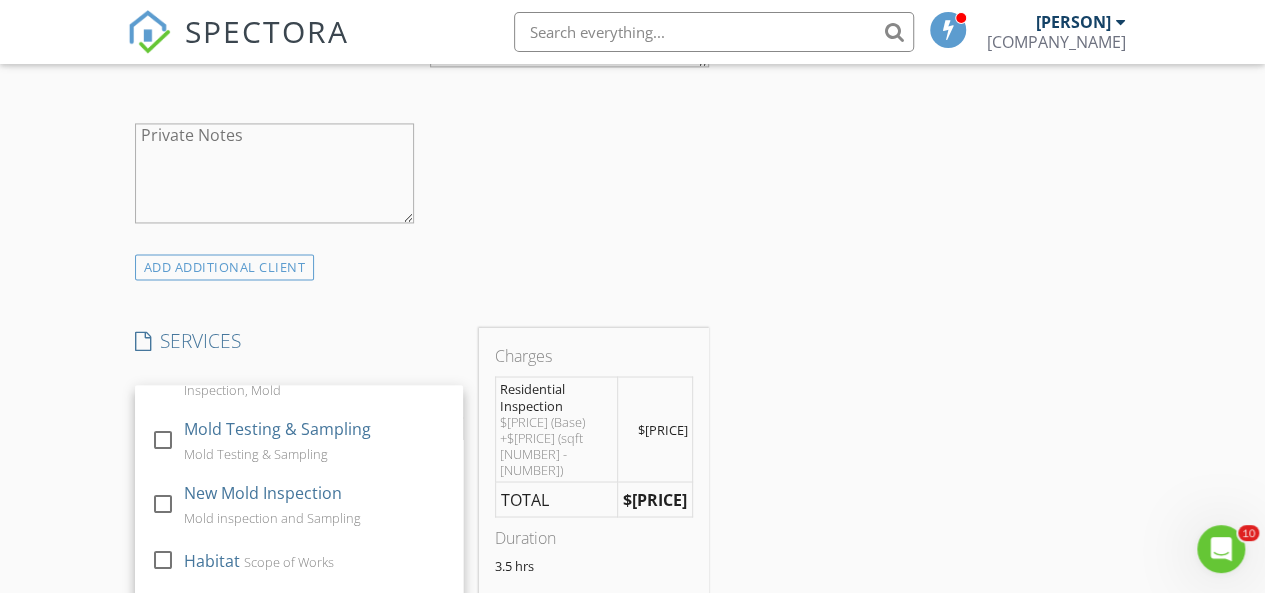 click on "check_box_outline_blank Client is a Company/Organization     First Name Katherine Sue   Last Name Turner   Email jacksnana2001@yahoo.com   CC Email thestructureguardian@gmail.com   Phone 918-453-7214           Notes   Private Notes" at bounding box center [422, -6] 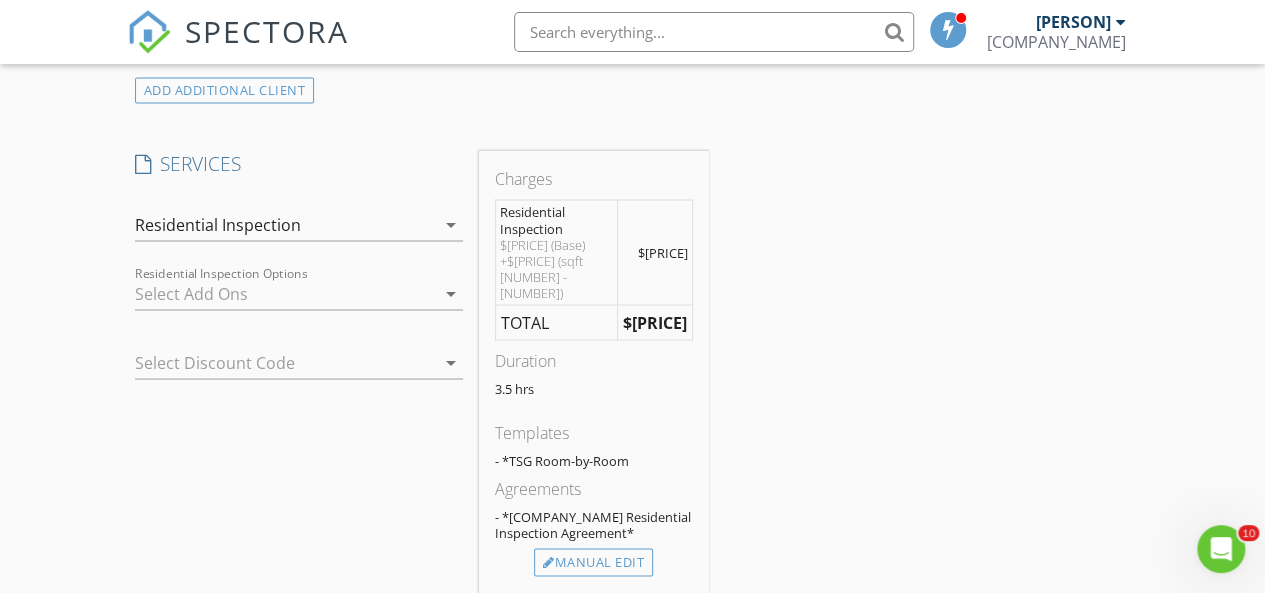 scroll, scrollTop: 1700, scrollLeft: 0, axis: vertical 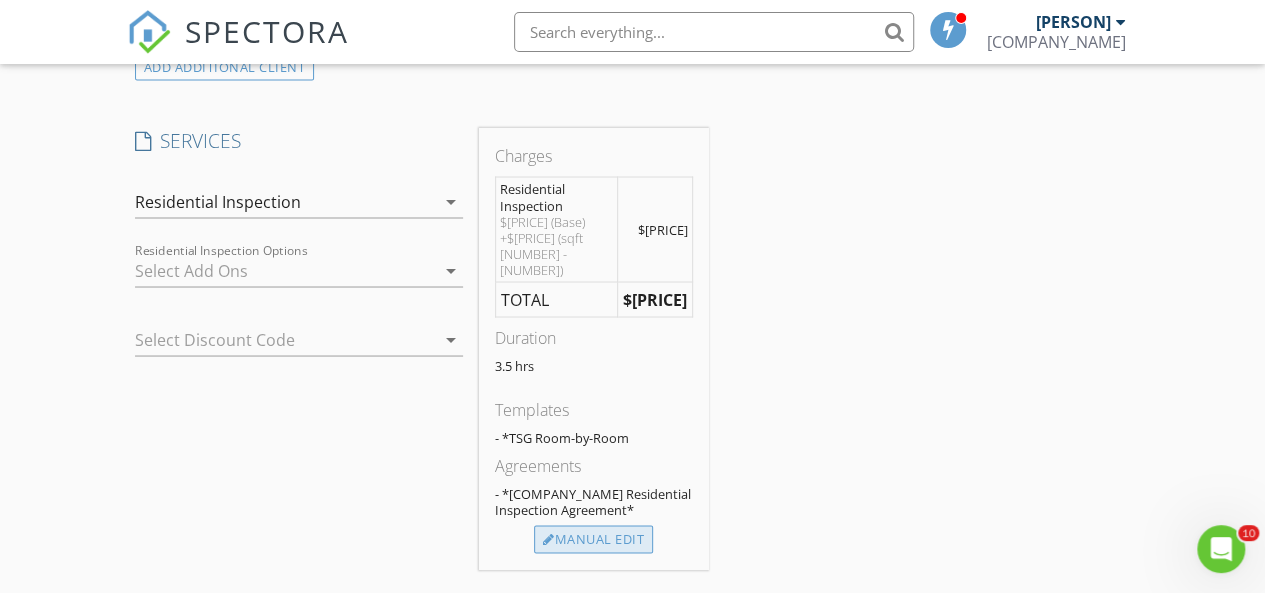 click on "Manual Edit" at bounding box center (593, 539) 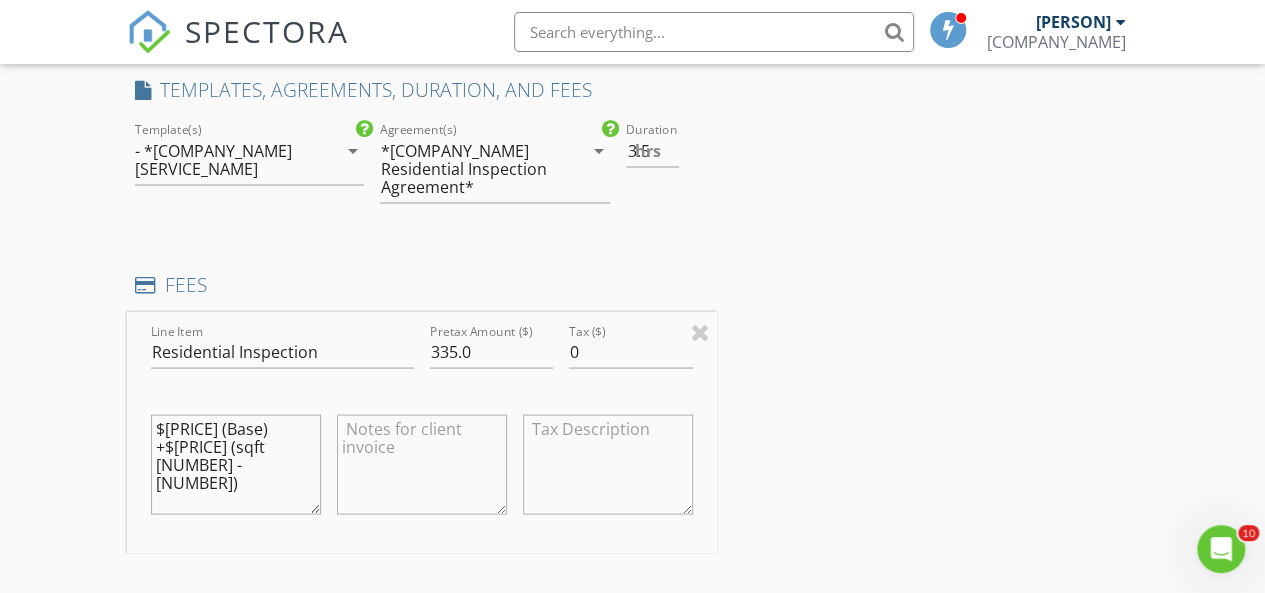scroll, scrollTop: 1800, scrollLeft: 0, axis: vertical 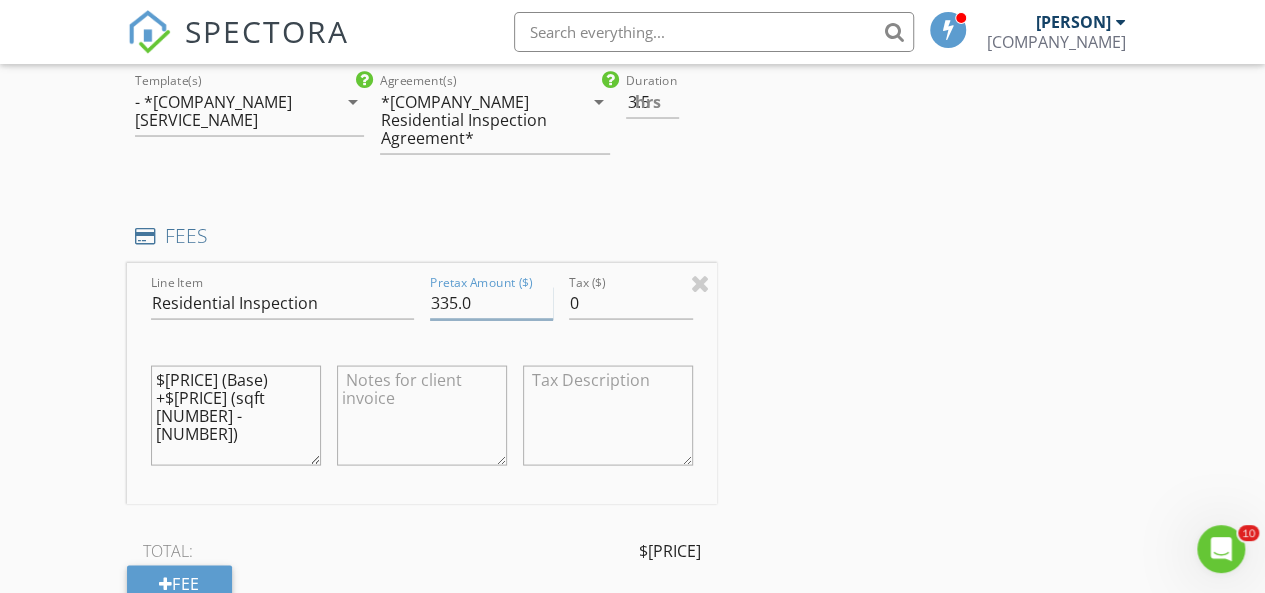 drag, startPoint x: 457, startPoint y: 279, endPoint x: 442, endPoint y: 279, distance: 15 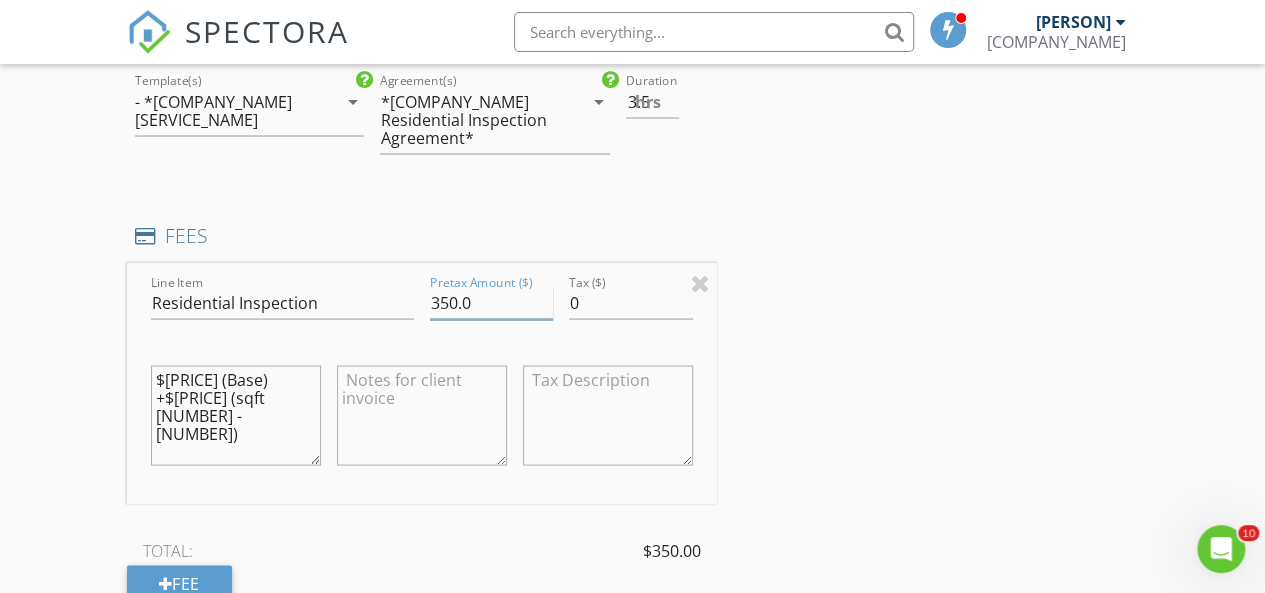type on "350.0" 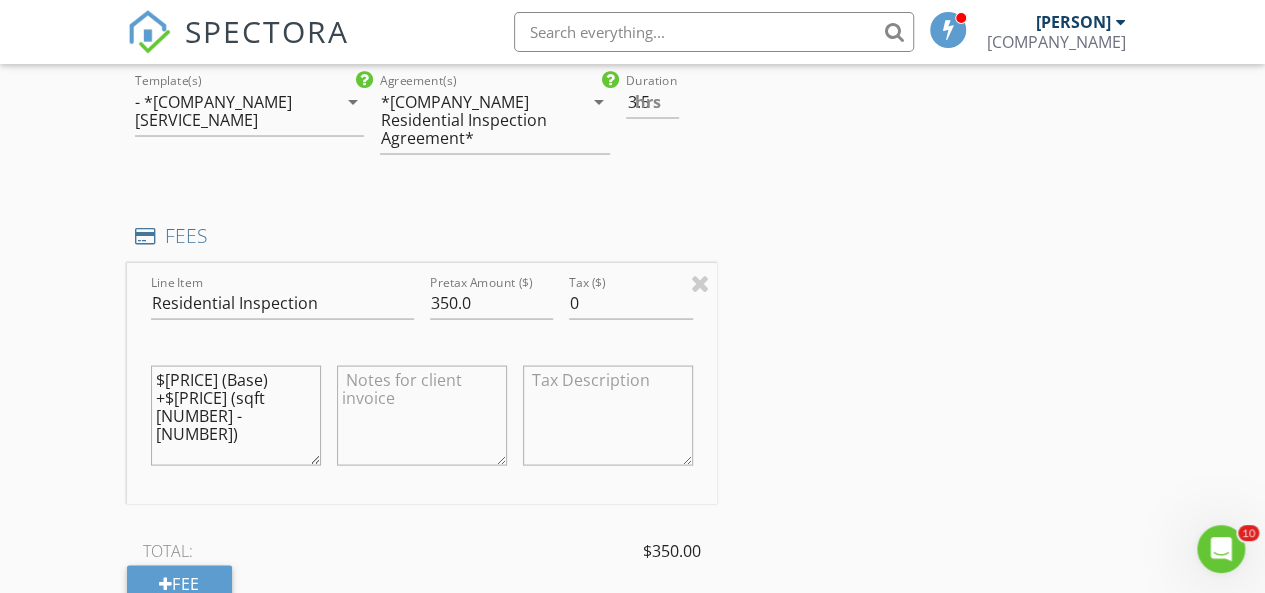 drag, startPoint x: 189, startPoint y: 353, endPoint x: 164, endPoint y: 352, distance: 25.019993 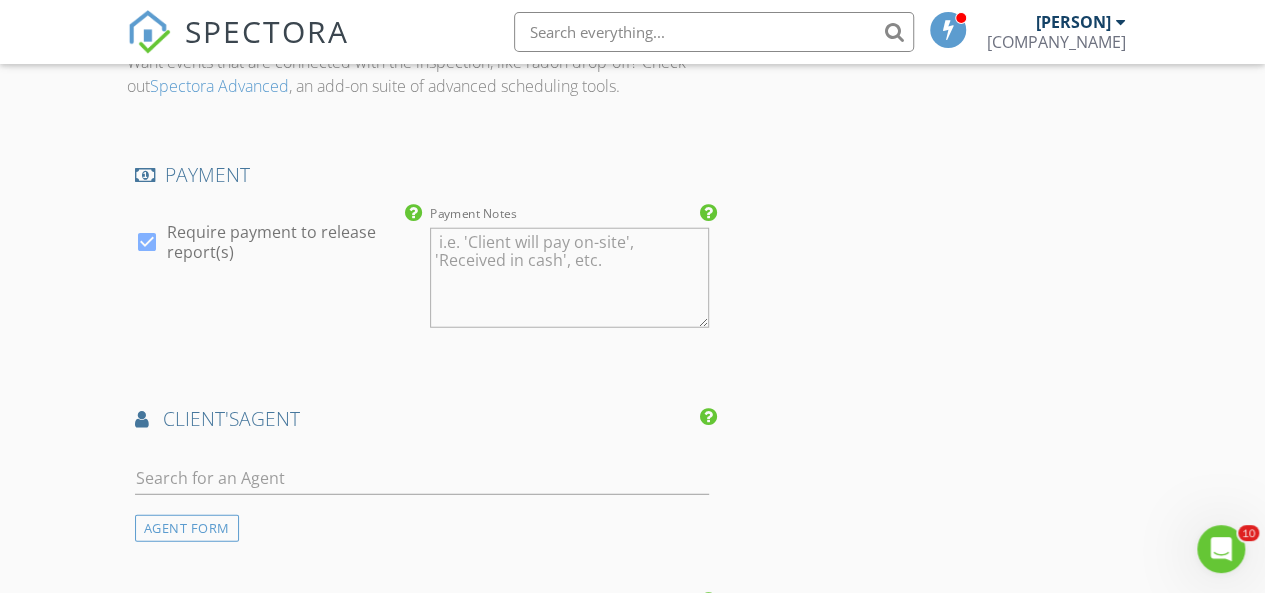 scroll, scrollTop: 2500, scrollLeft: 0, axis: vertical 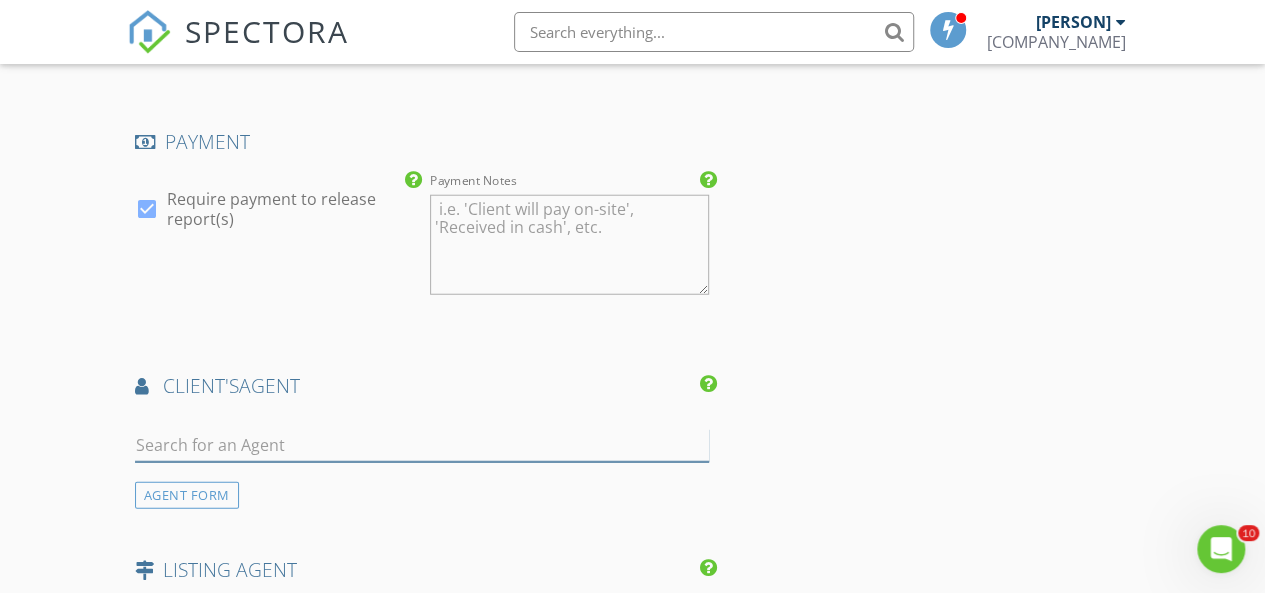 click at bounding box center (422, 445) 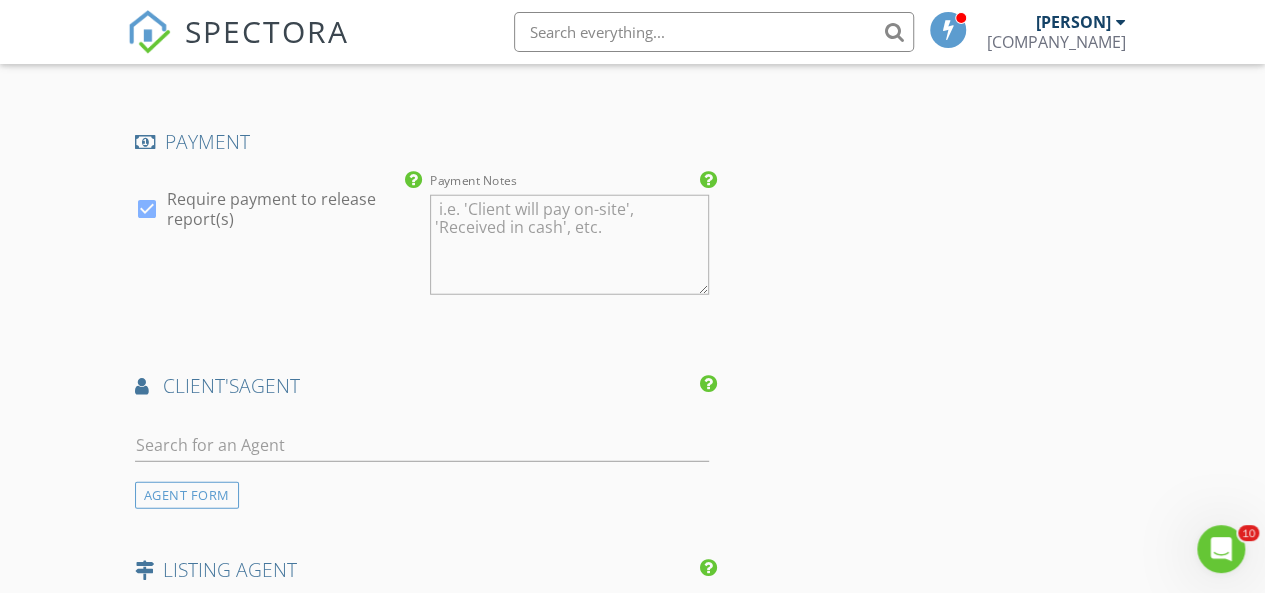 click on "AGENT FORM" at bounding box center (187, 495) 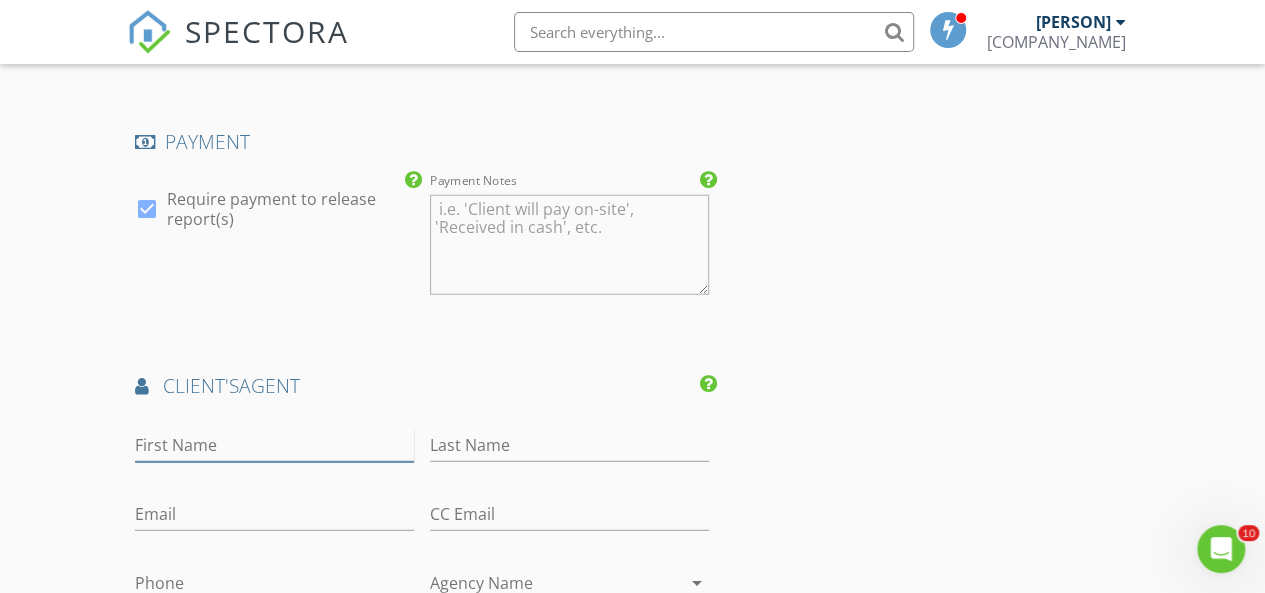 click on "First Name" at bounding box center (274, 445) 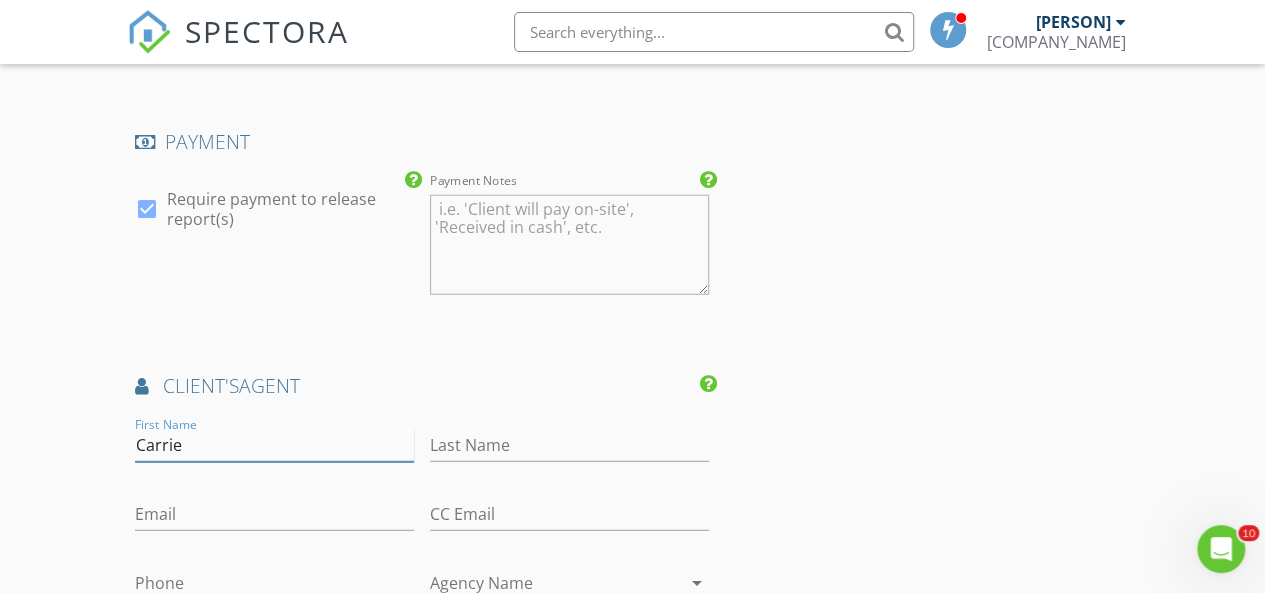 type on "Carrie" 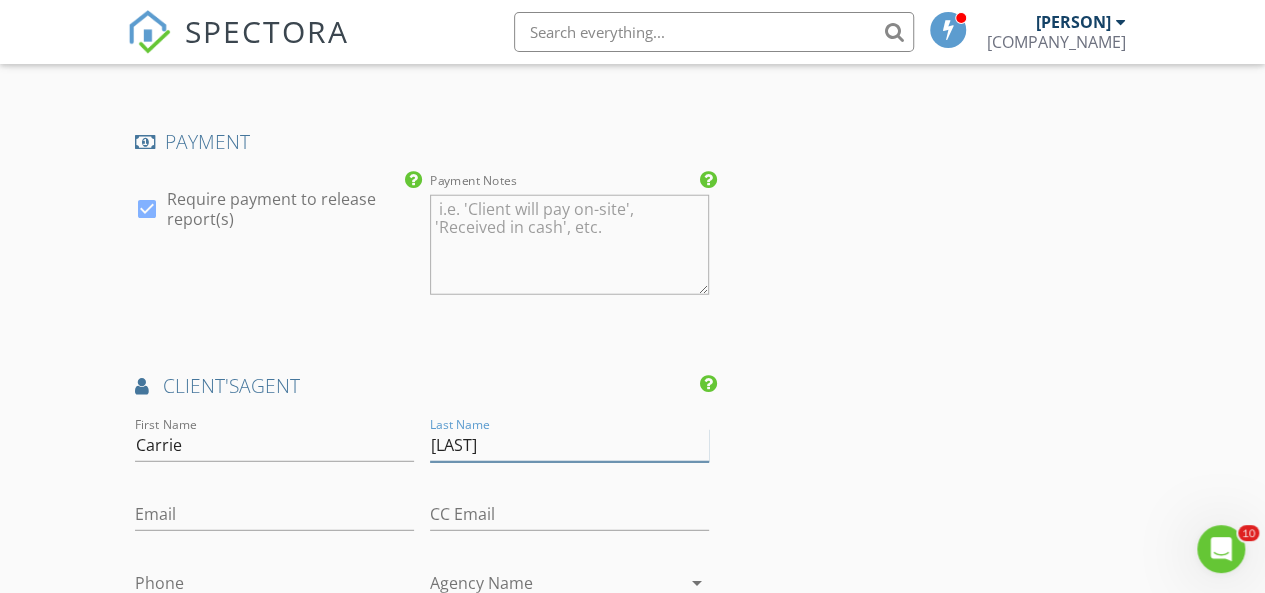 type on "McAlvain" 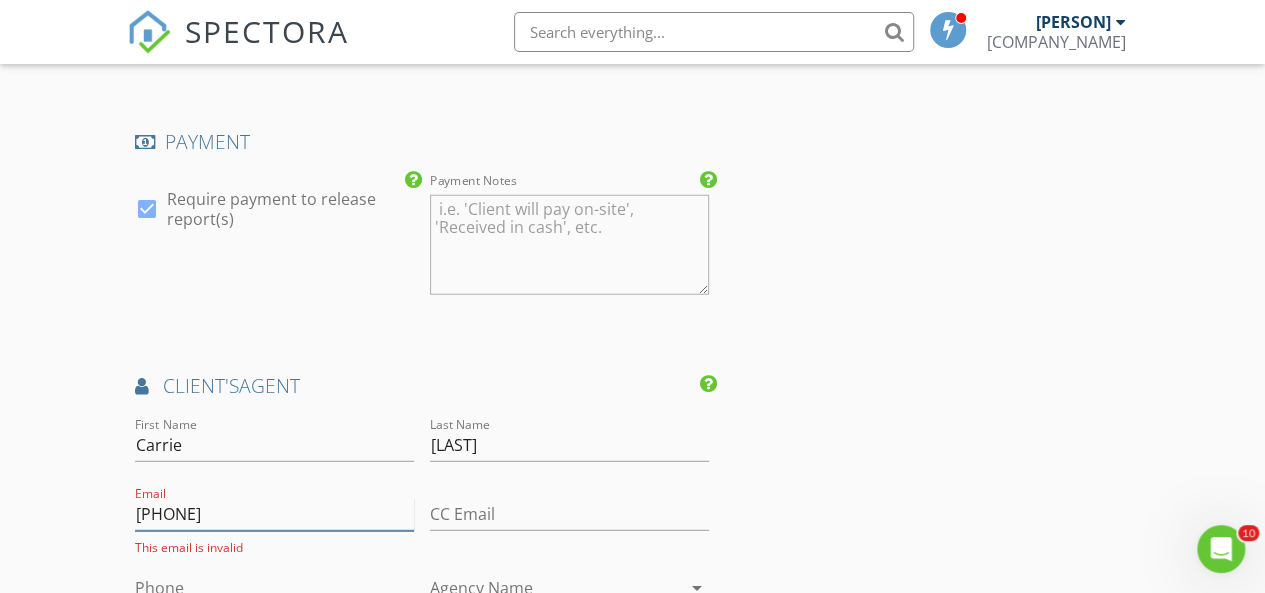 type on "4797398087" 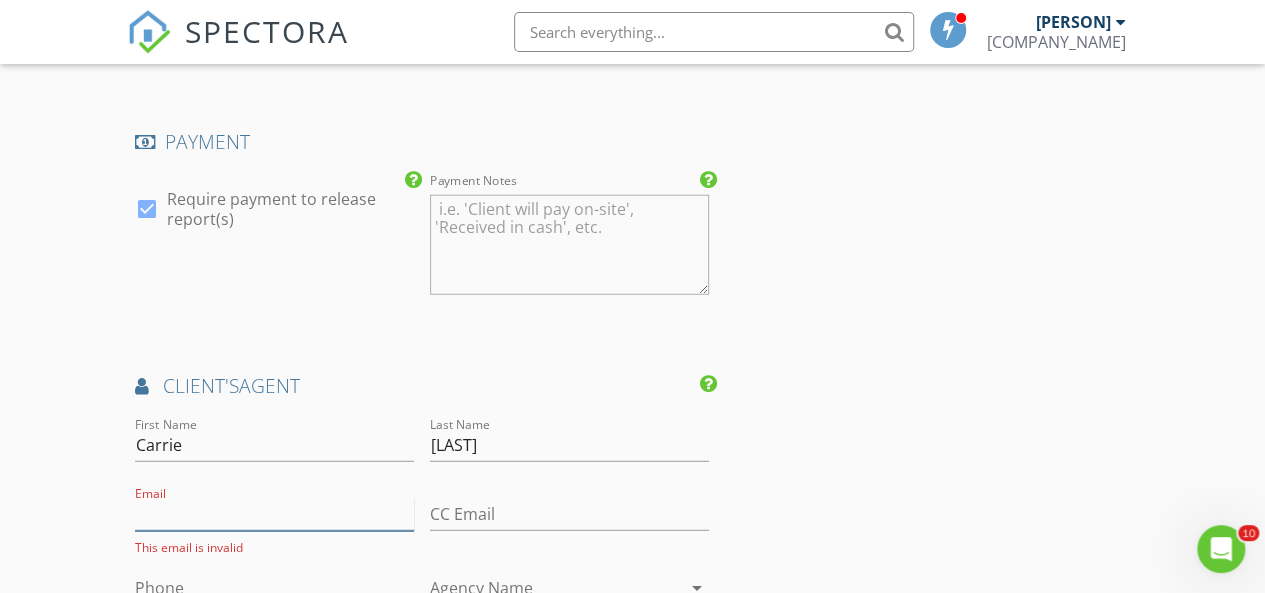 type 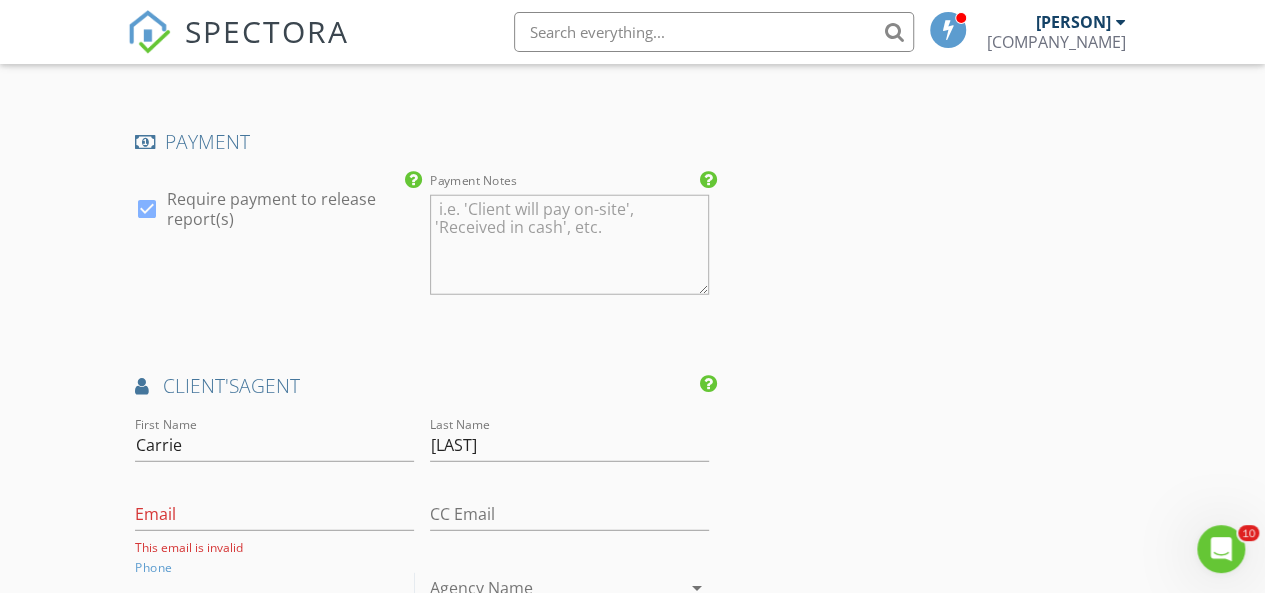 click on "Phone" at bounding box center (274, 588) 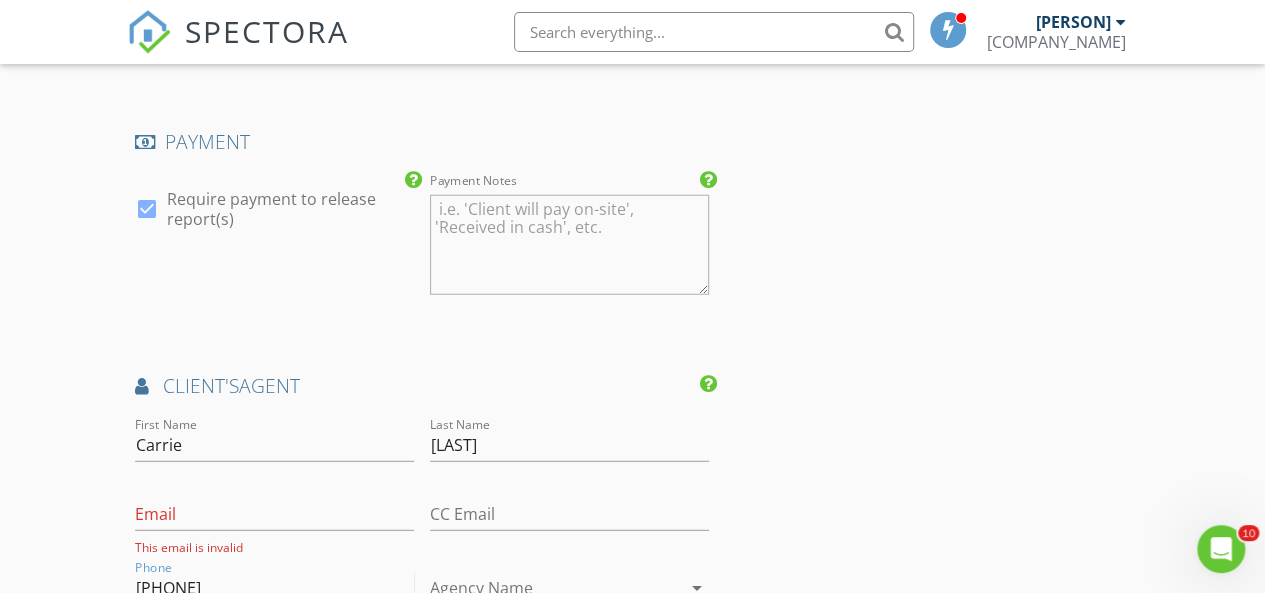 type on "479-739-8087" 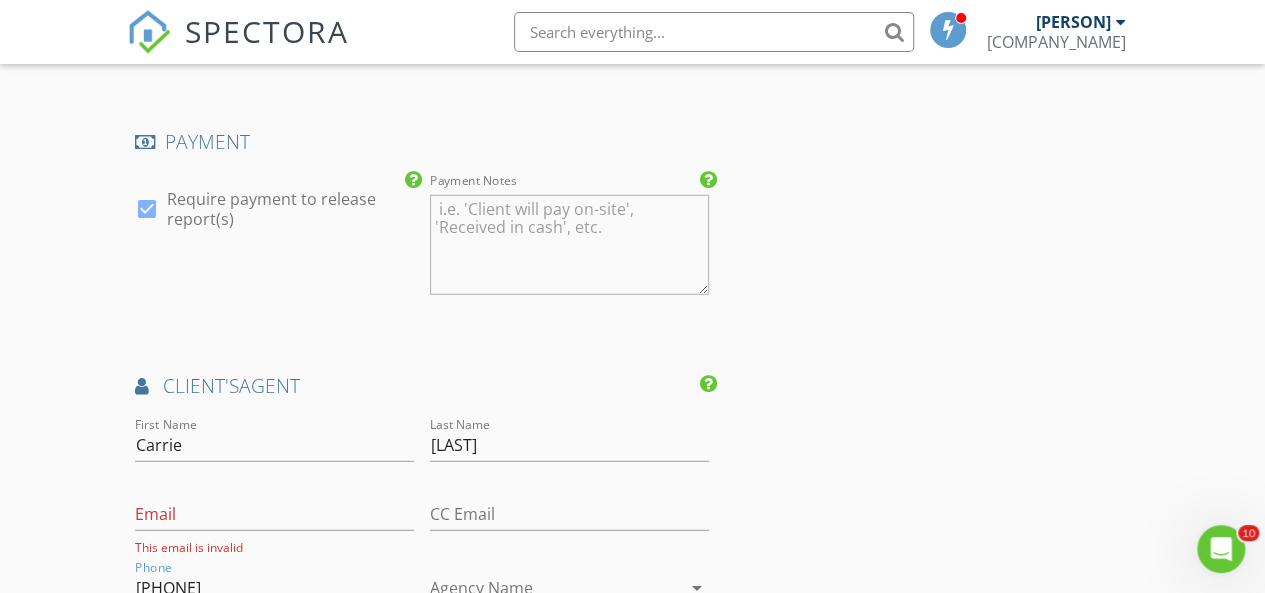 click on "INSPECTOR(S)
check_box   Ray Roberts   PRIMARY   Ray Roberts arrow_drop_down   check_box_outline_blank Ray Roberts specifically requested
Date/Time
08/04/2025 4:00 PM
Location
Address Search       Address 2100 S 32nd St   Unit   City Muskogee   State OK   Zip 74401   County Muskogee     Square Feet 2059   Year Built 1996   Foundation Slab arrow_drop_down     Ray Roberts     4.8 miles     (8 minutes)
client
check_box Enable Client CC email for this inspection   Client Search     check_box_outline_blank Client is a Company/Organization     First Name Katherine Sue   Last Name Turner   Email jacksnana2001@yahoo.com   CC Email thestructureguardian@gmail.com   Phone 918-453-7214           Notes   Private Notes
ADD ADDITIONAL client
SERVICES
check_box   Residential Inspection   TSG" at bounding box center (422, -131) 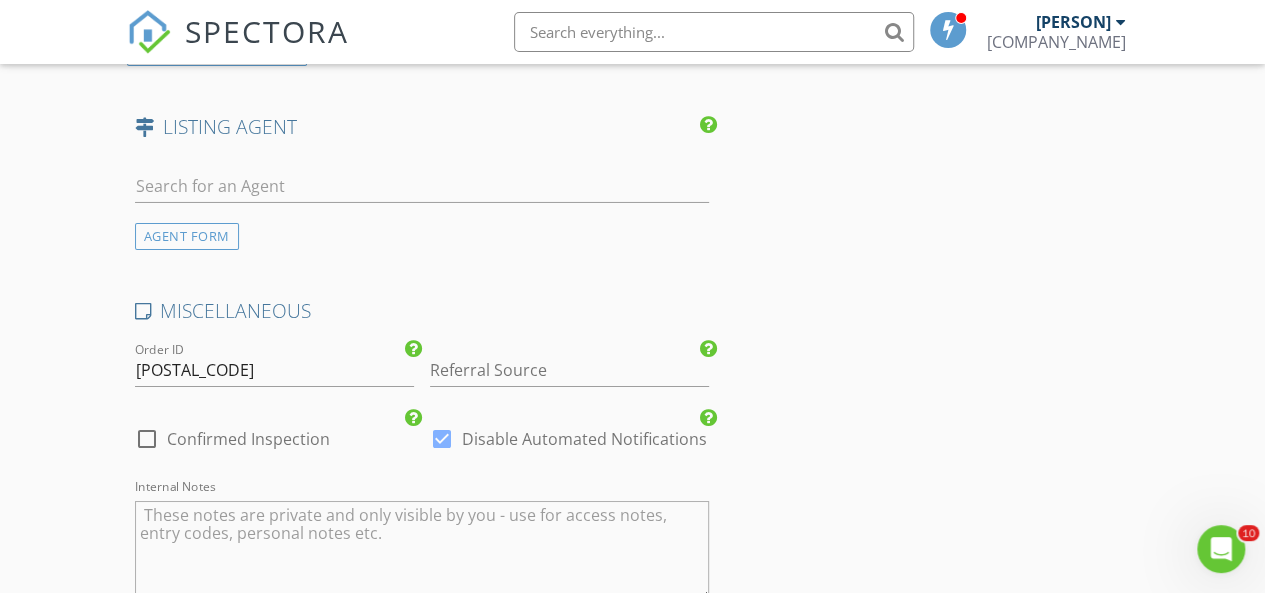 scroll, scrollTop: 3500, scrollLeft: 0, axis: vertical 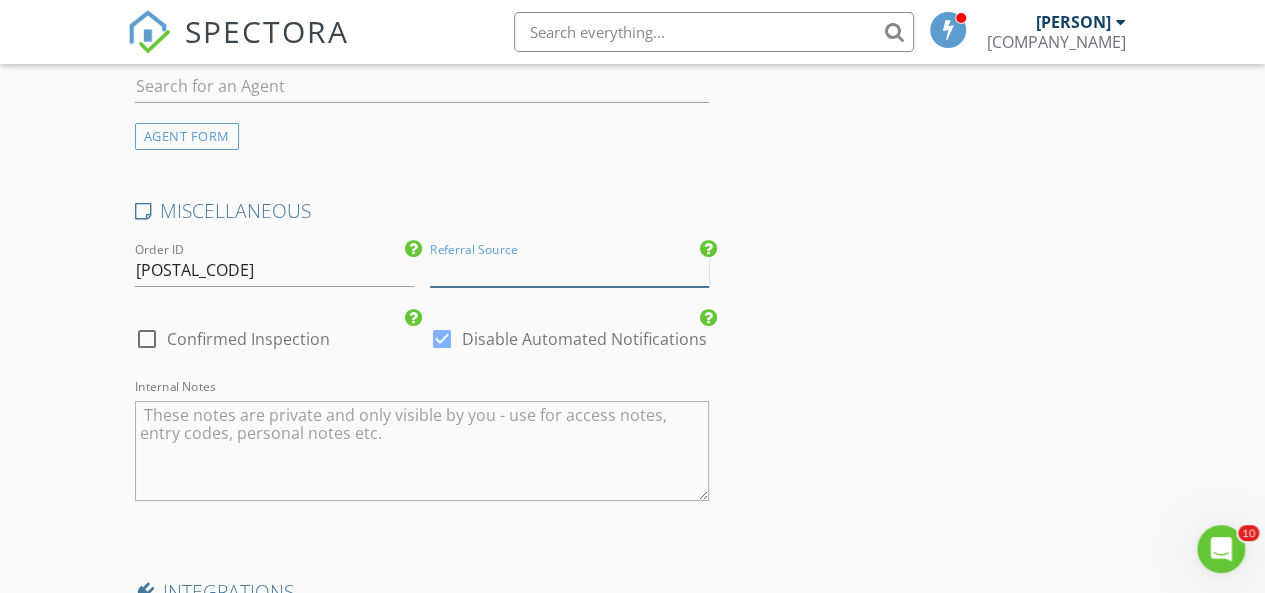 click at bounding box center [569, 270] 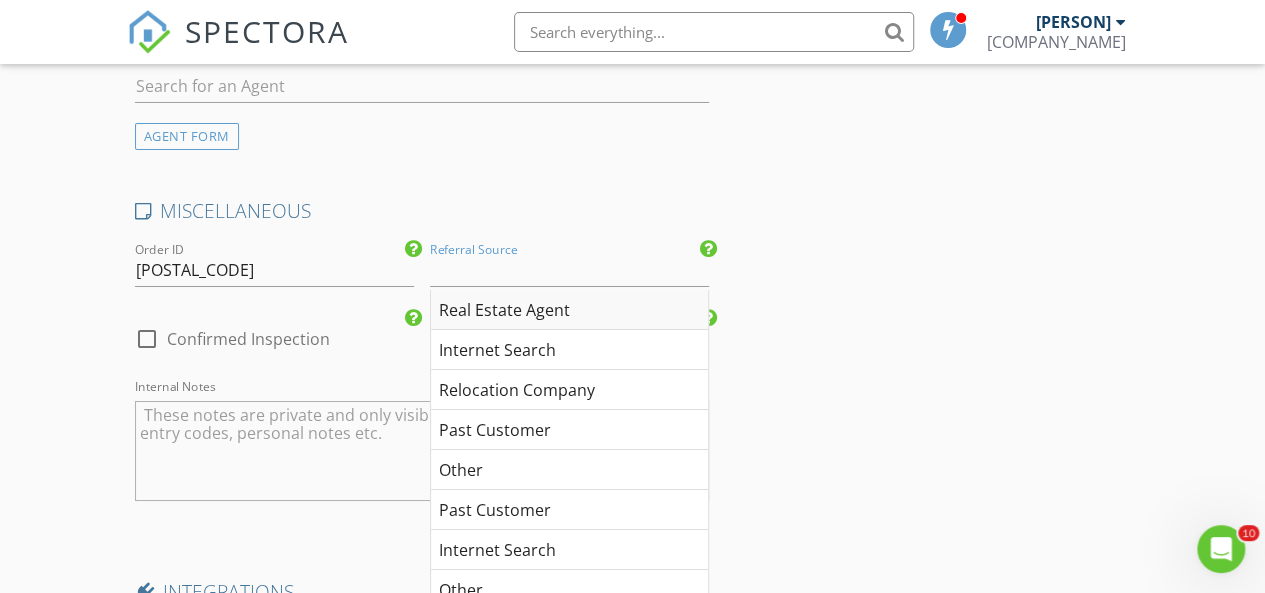 click on "Real Estate Agent" at bounding box center [569, 310] 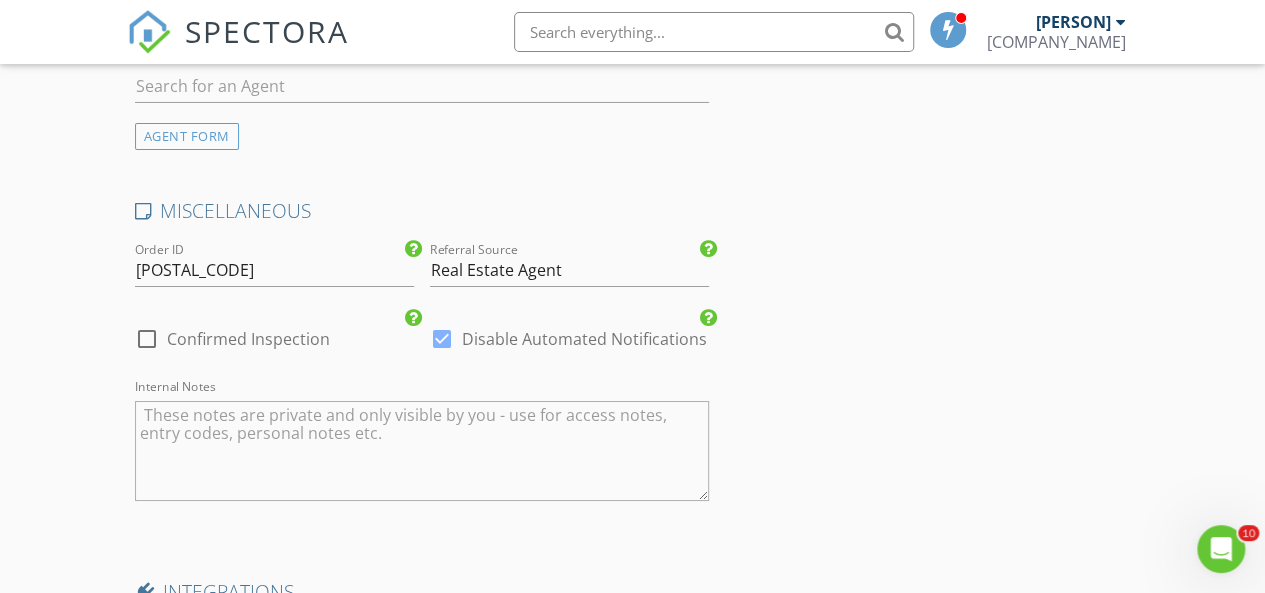 click at bounding box center (147, 339) 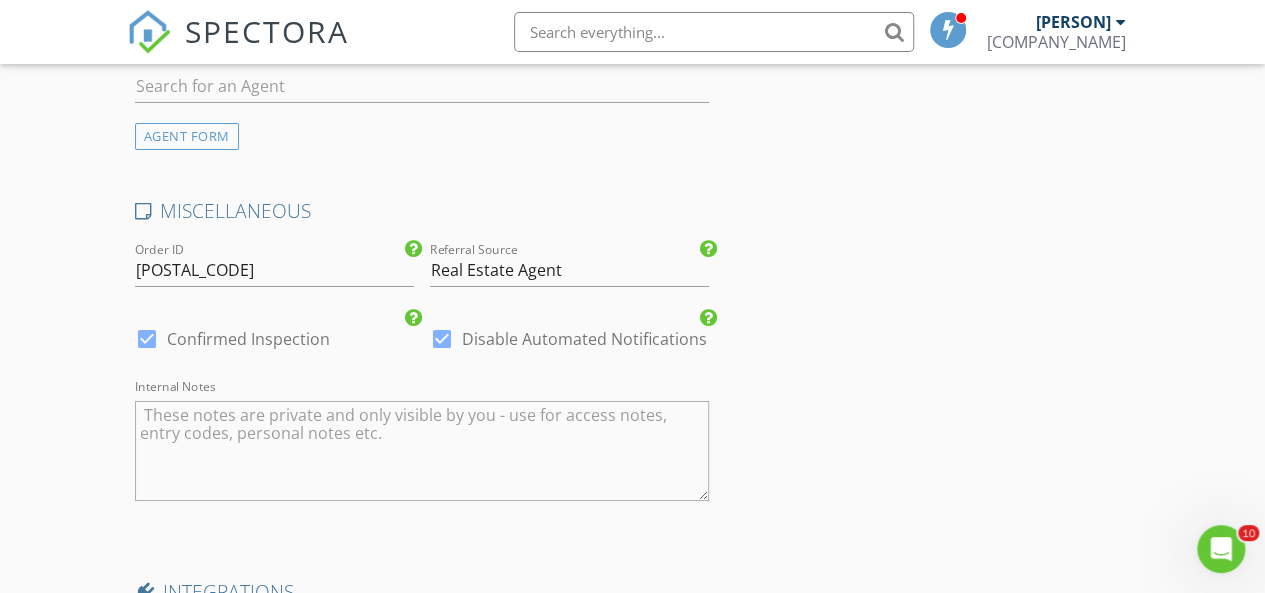 click at bounding box center [442, 339] 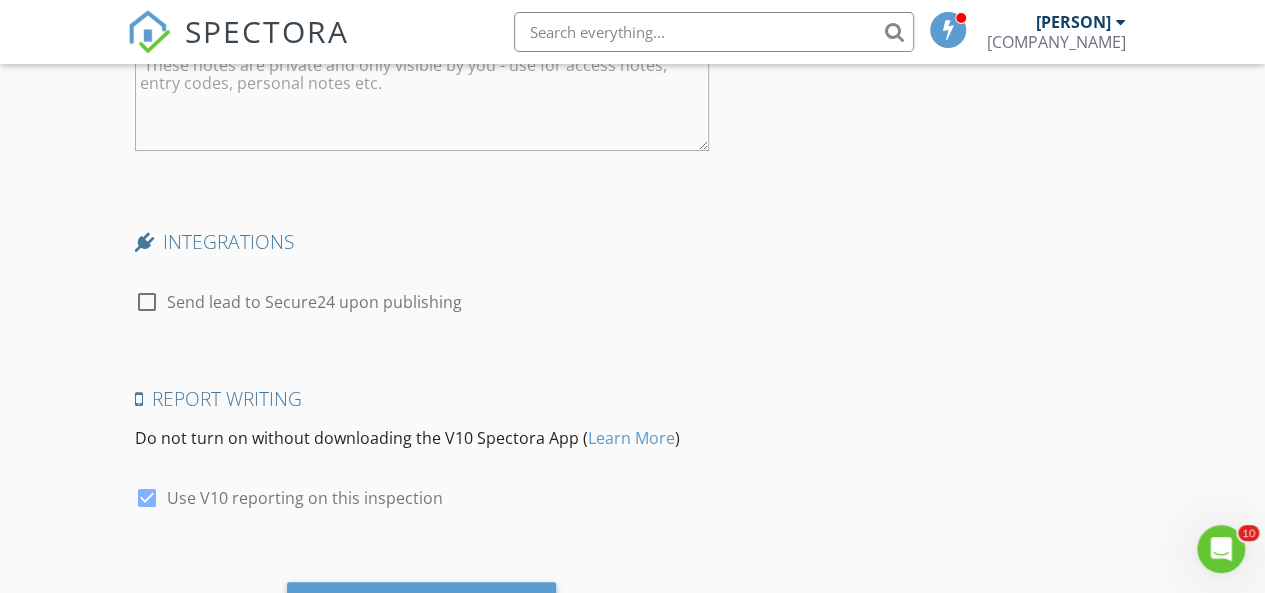 scroll, scrollTop: 3900, scrollLeft: 0, axis: vertical 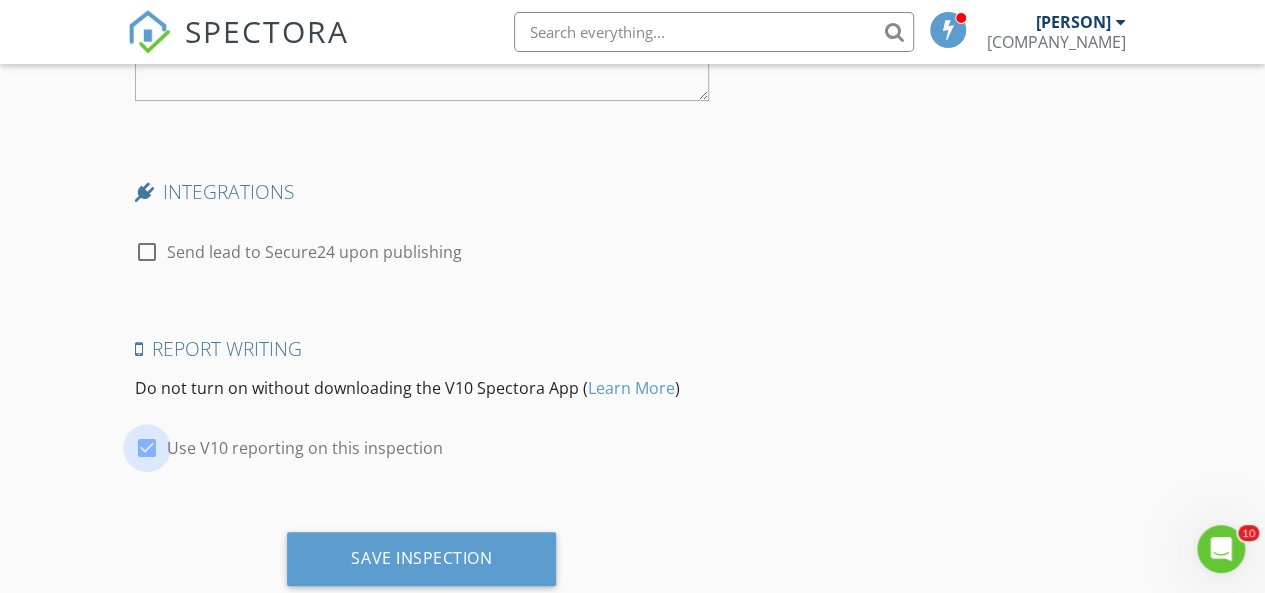 click at bounding box center (147, 448) 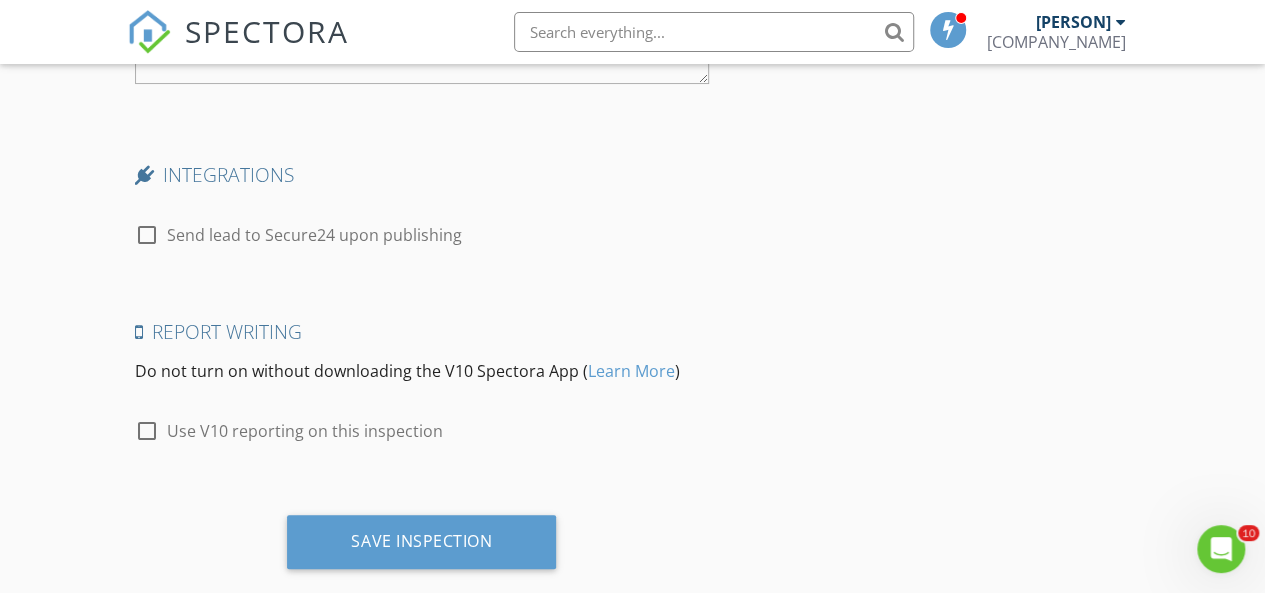scroll, scrollTop: 3928, scrollLeft: 0, axis: vertical 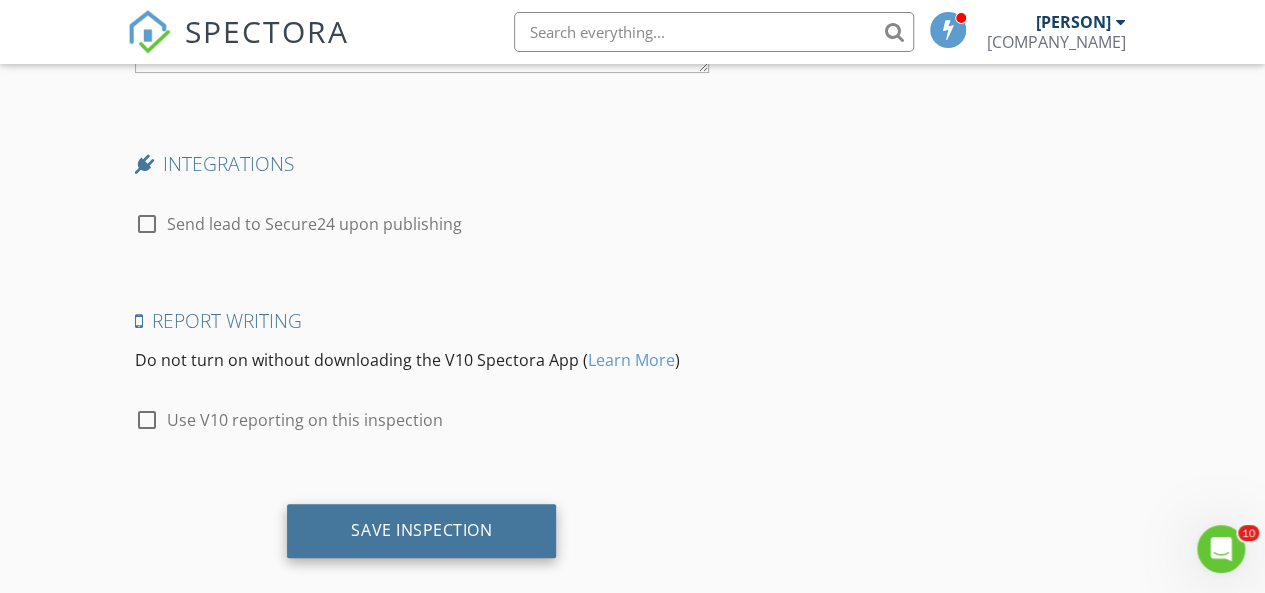 click on "Save Inspection" at bounding box center (421, 530) 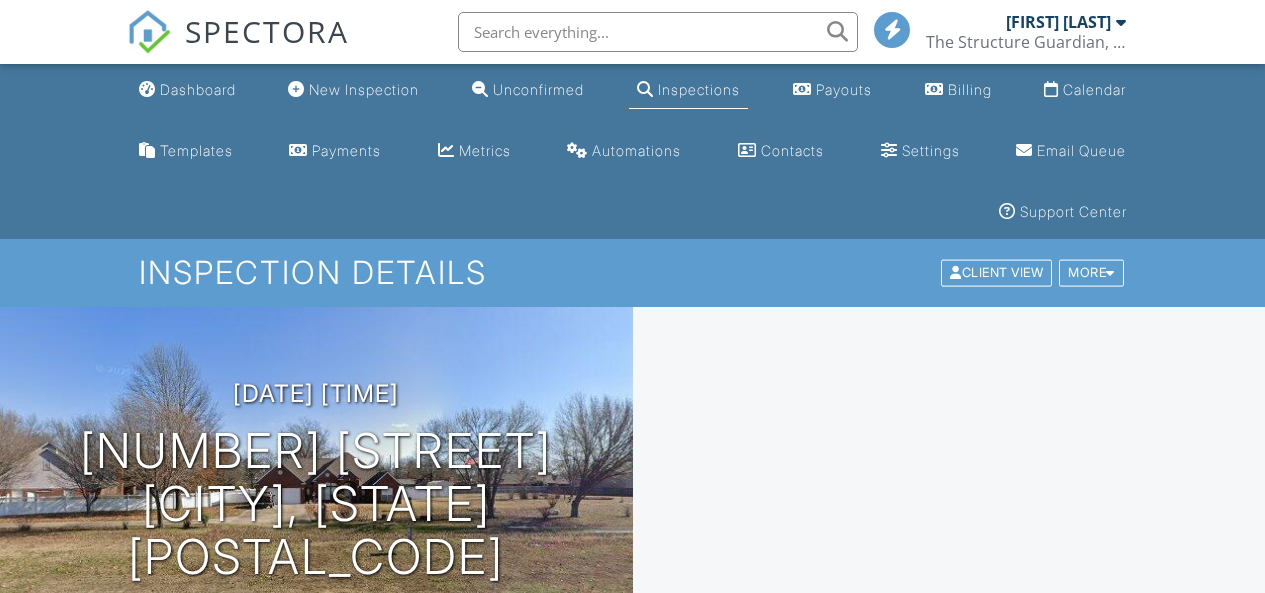 scroll, scrollTop: 0, scrollLeft: 0, axis: both 